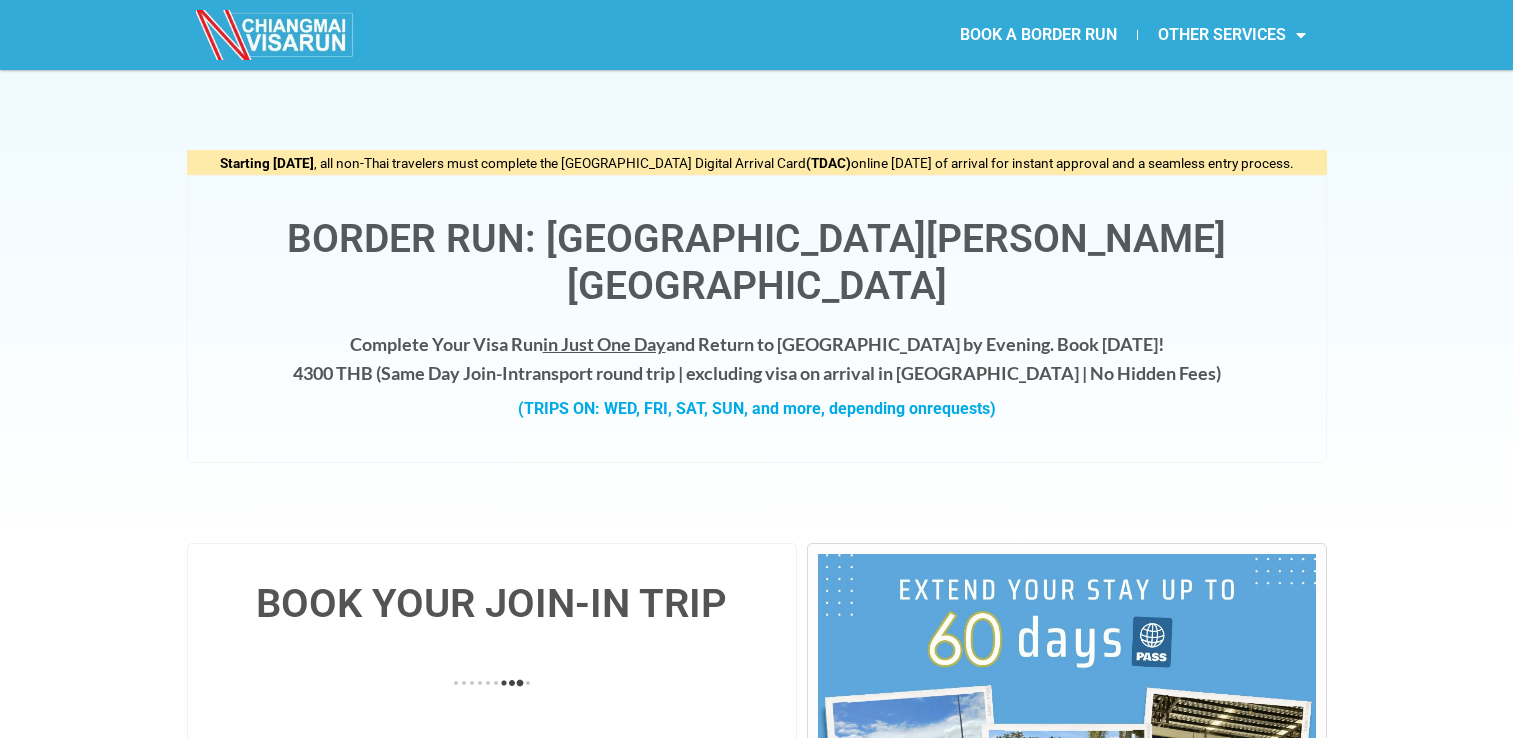 scroll, scrollTop: 0, scrollLeft: 0, axis: both 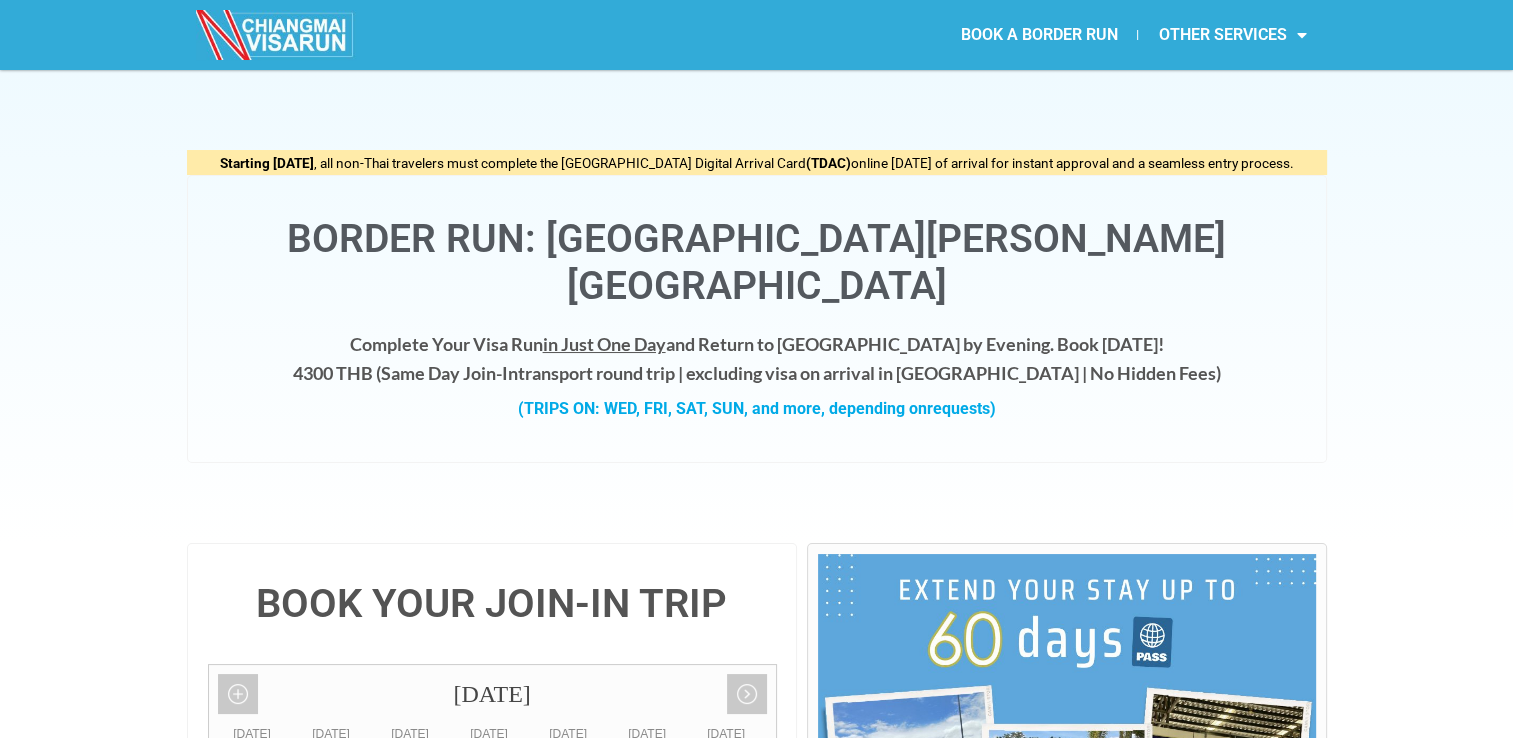 drag, startPoint x: 404, startPoint y: 331, endPoint x: 1168, endPoint y: 329, distance: 764.0026 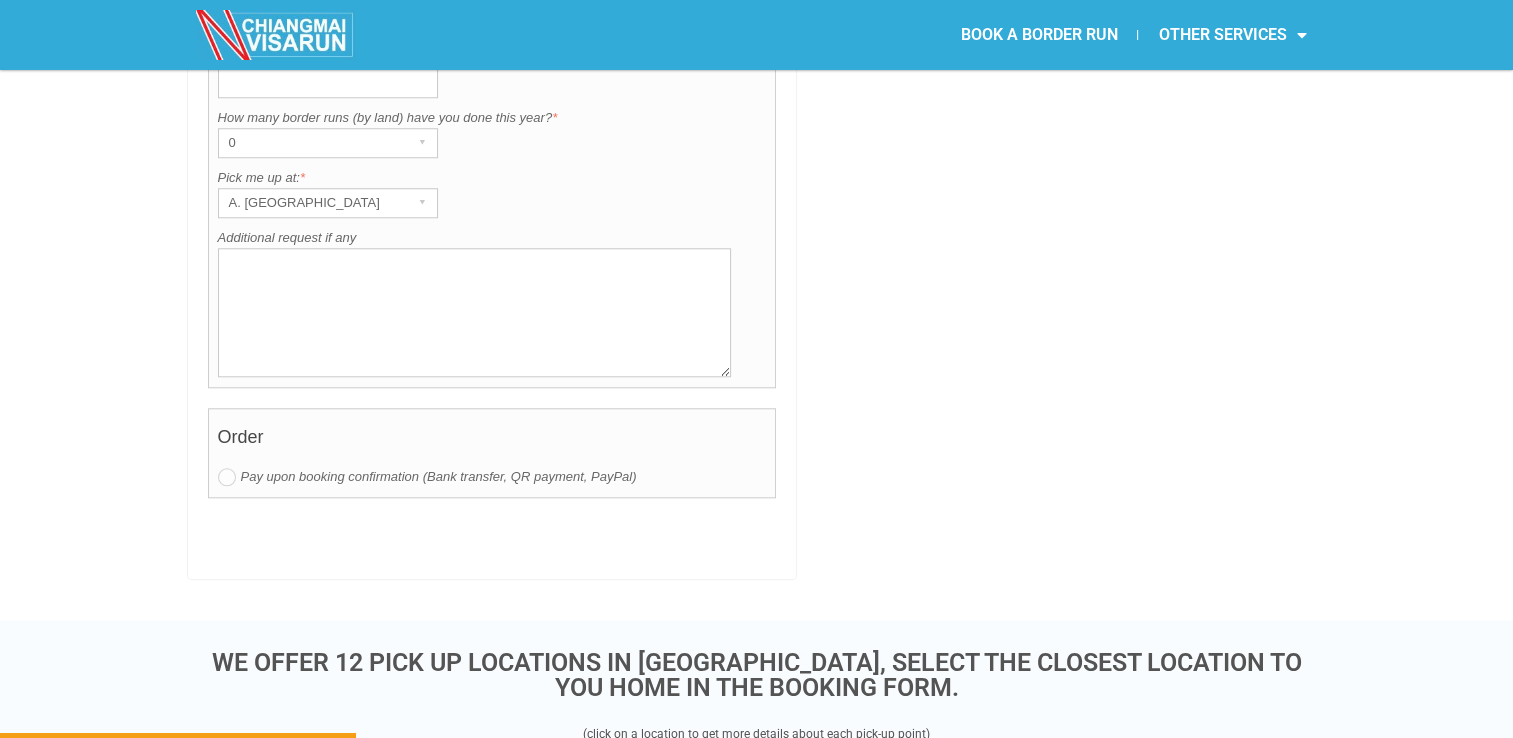 scroll, scrollTop: 2200, scrollLeft: 0, axis: vertical 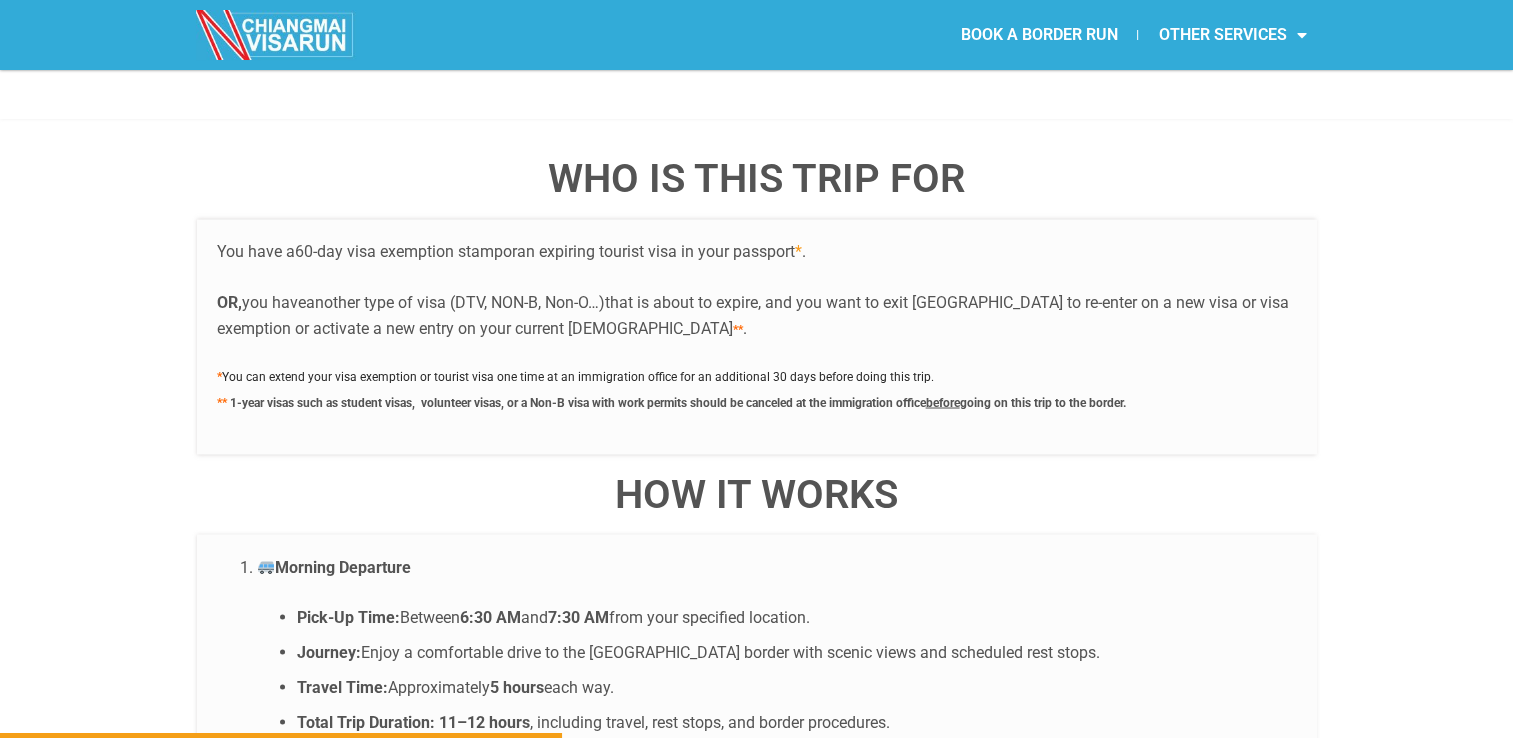 drag, startPoint x: 461, startPoint y: 186, endPoint x: 837, endPoint y: 186, distance: 376 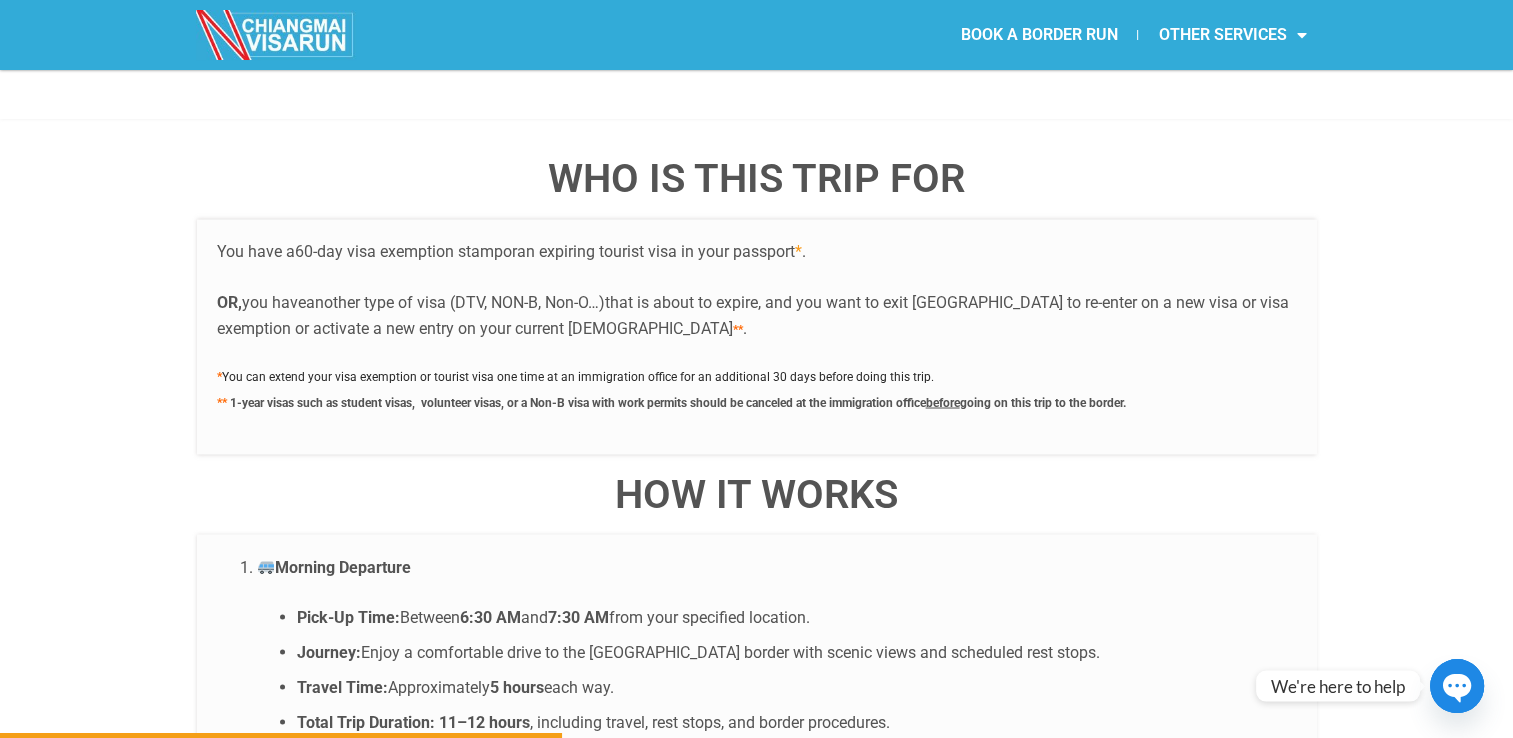 drag, startPoint x: 224, startPoint y: 328, endPoint x: 887, endPoint y: 327, distance: 663.00073 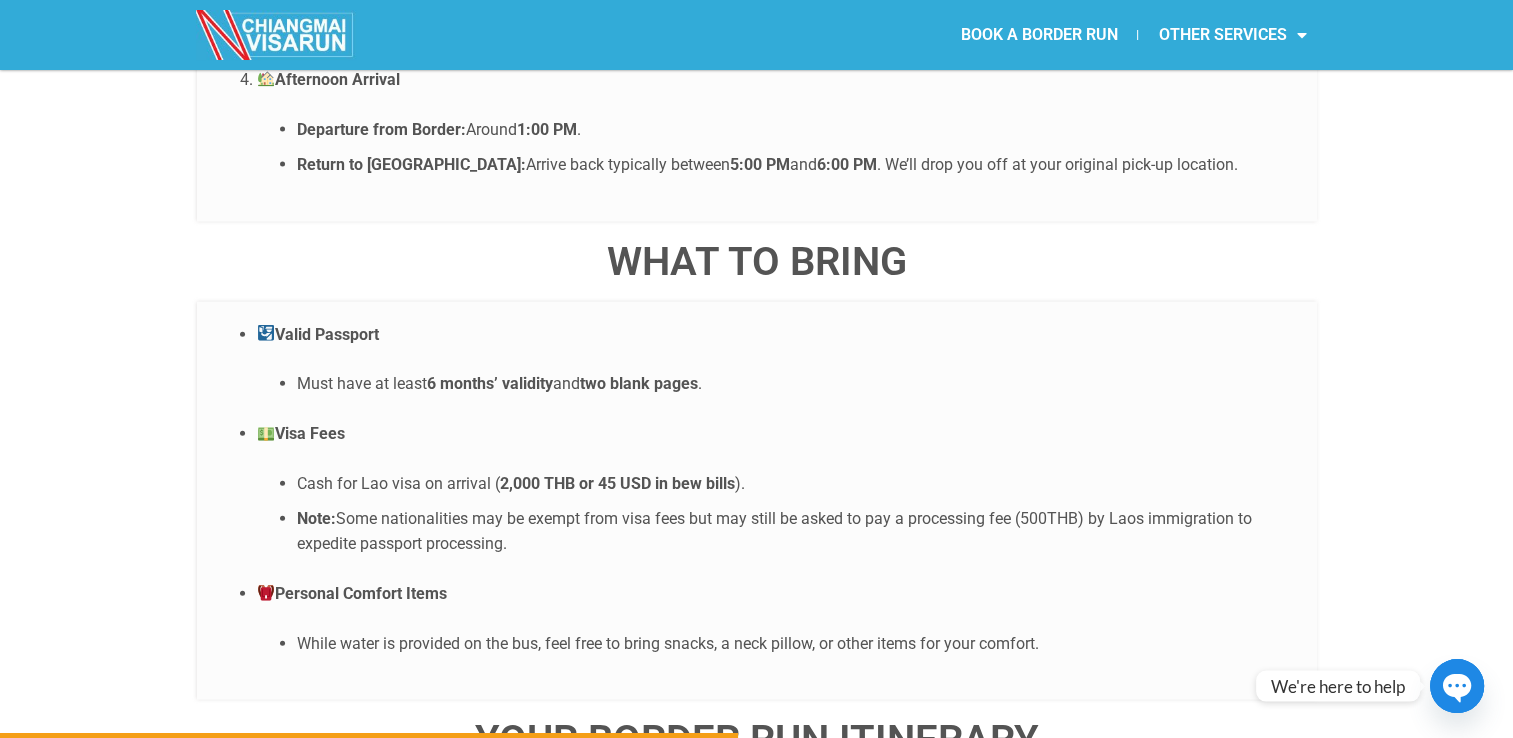 scroll, scrollTop: 4543, scrollLeft: 0, axis: vertical 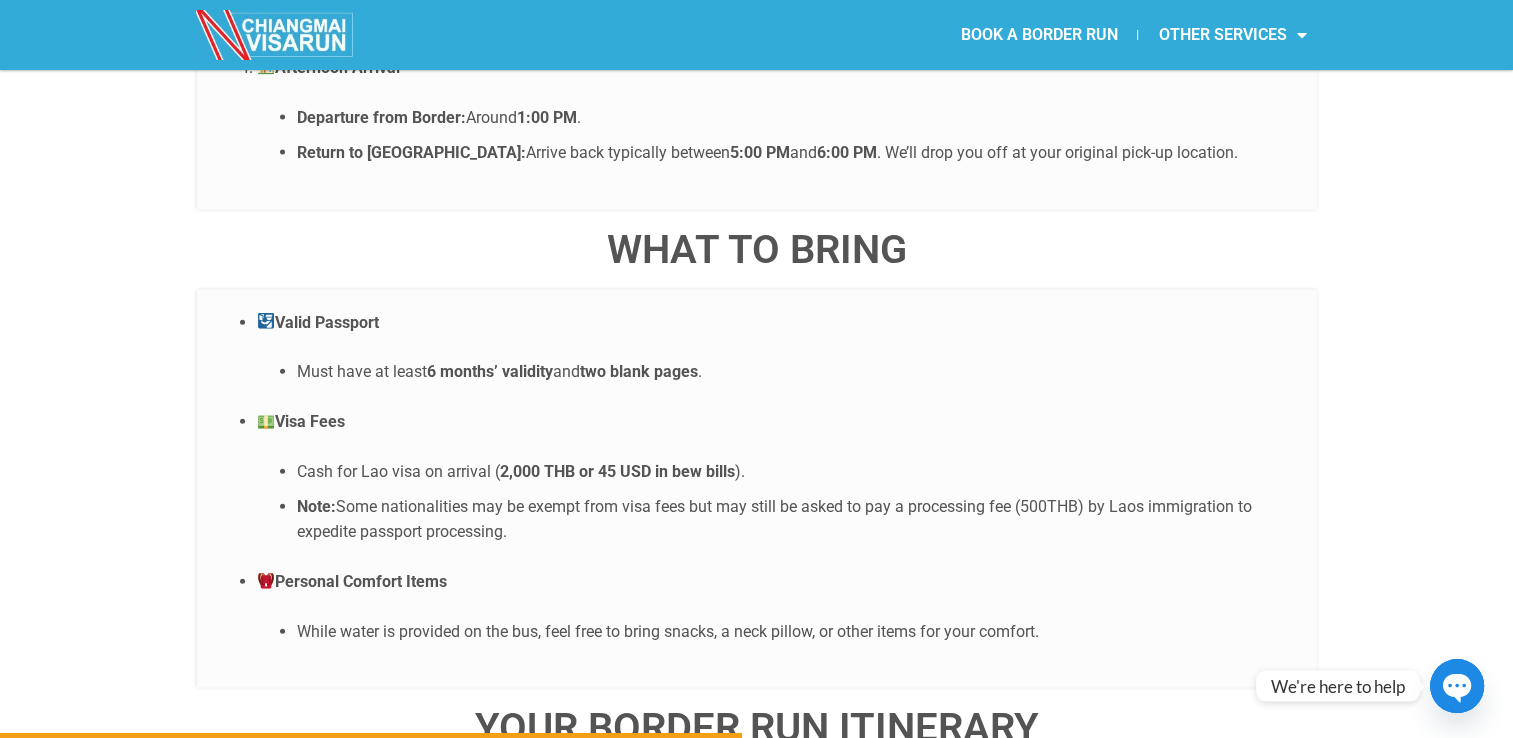 drag, startPoint x: 288, startPoint y: 260, endPoint x: 779, endPoint y: 264, distance: 491.0163 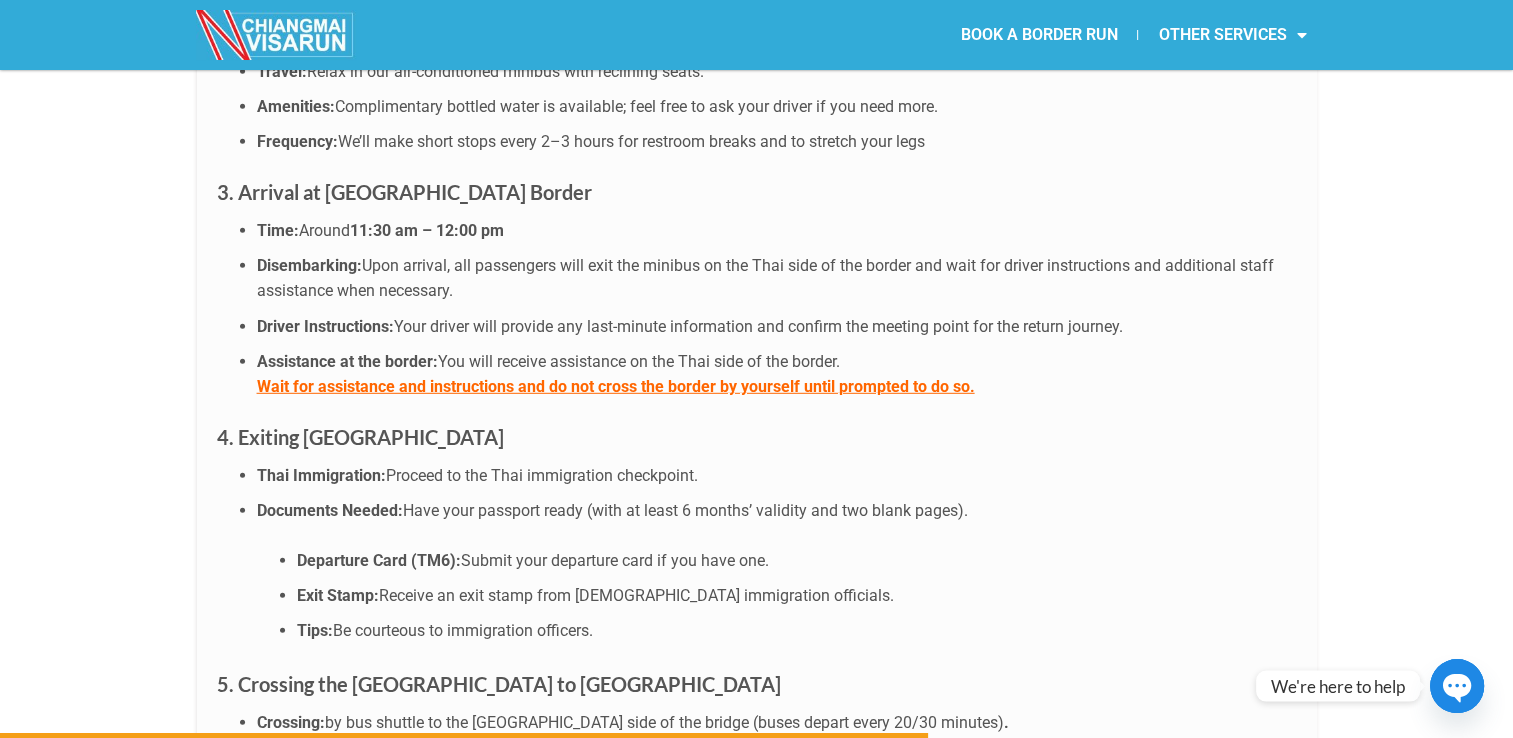 scroll, scrollTop: 5743, scrollLeft: 0, axis: vertical 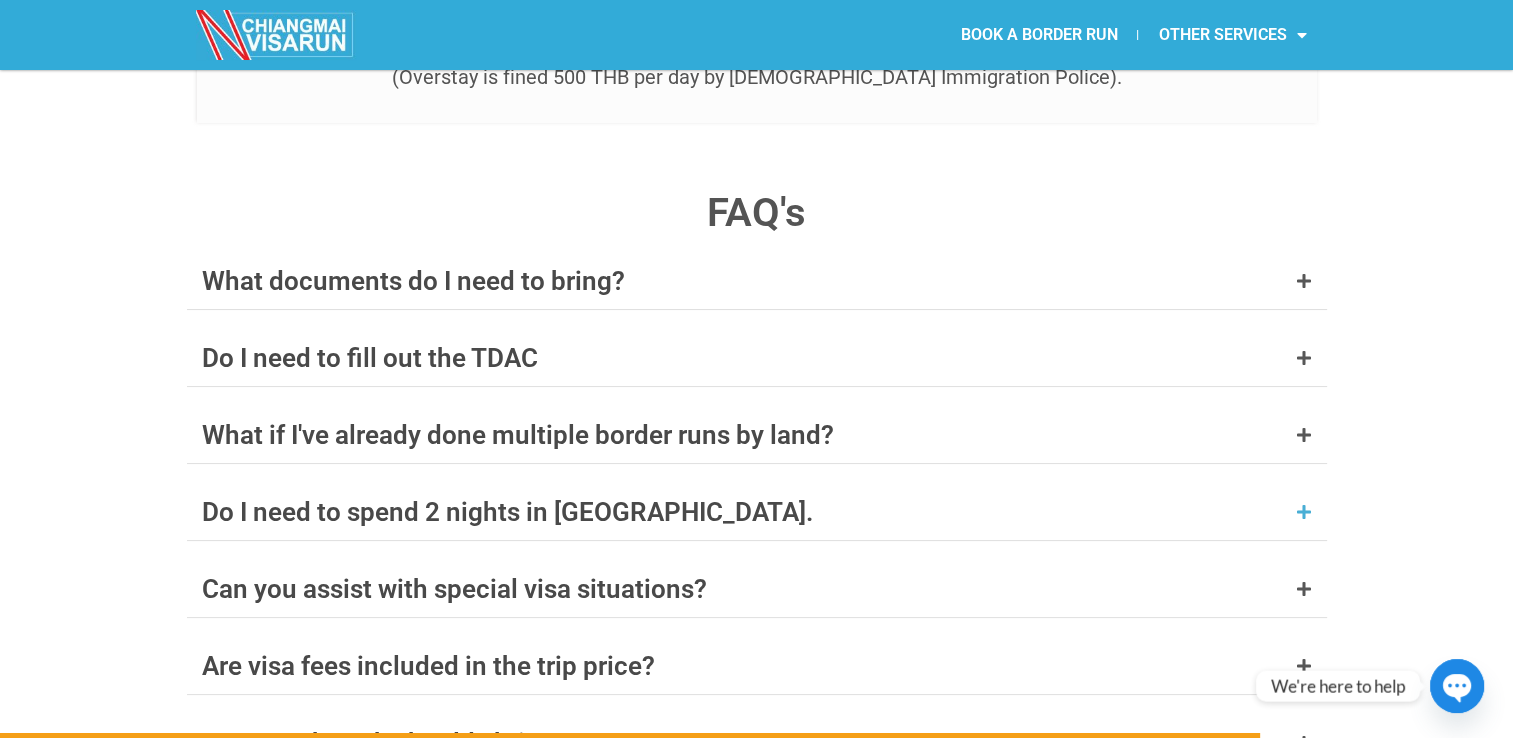 click on "Do I need to spend 2 nights in Laos." at bounding box center [507, 512] 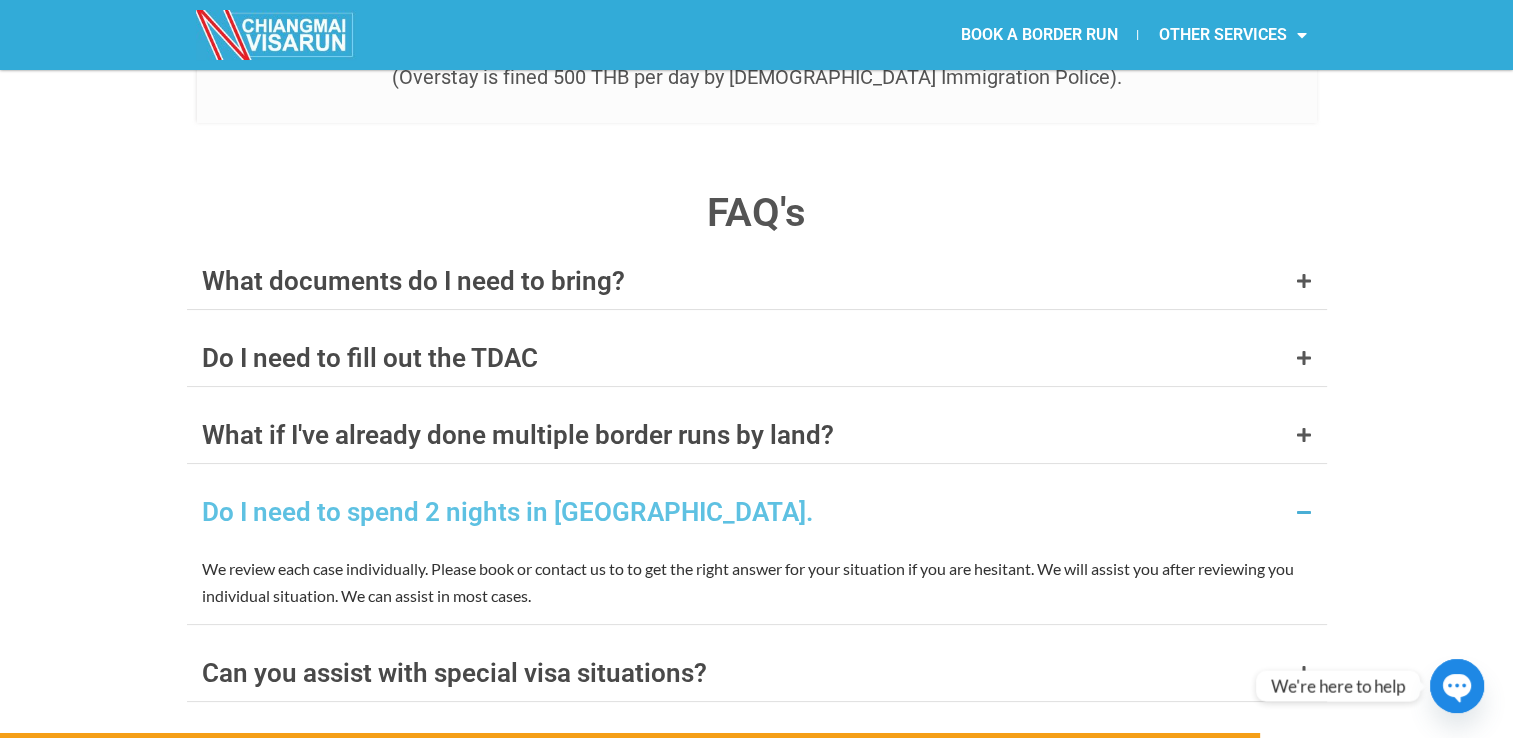 drag, startPoint x: 202, startPoint y: 459, endPoint x: 1342, endPoint y: 477, distance: 1140.1421 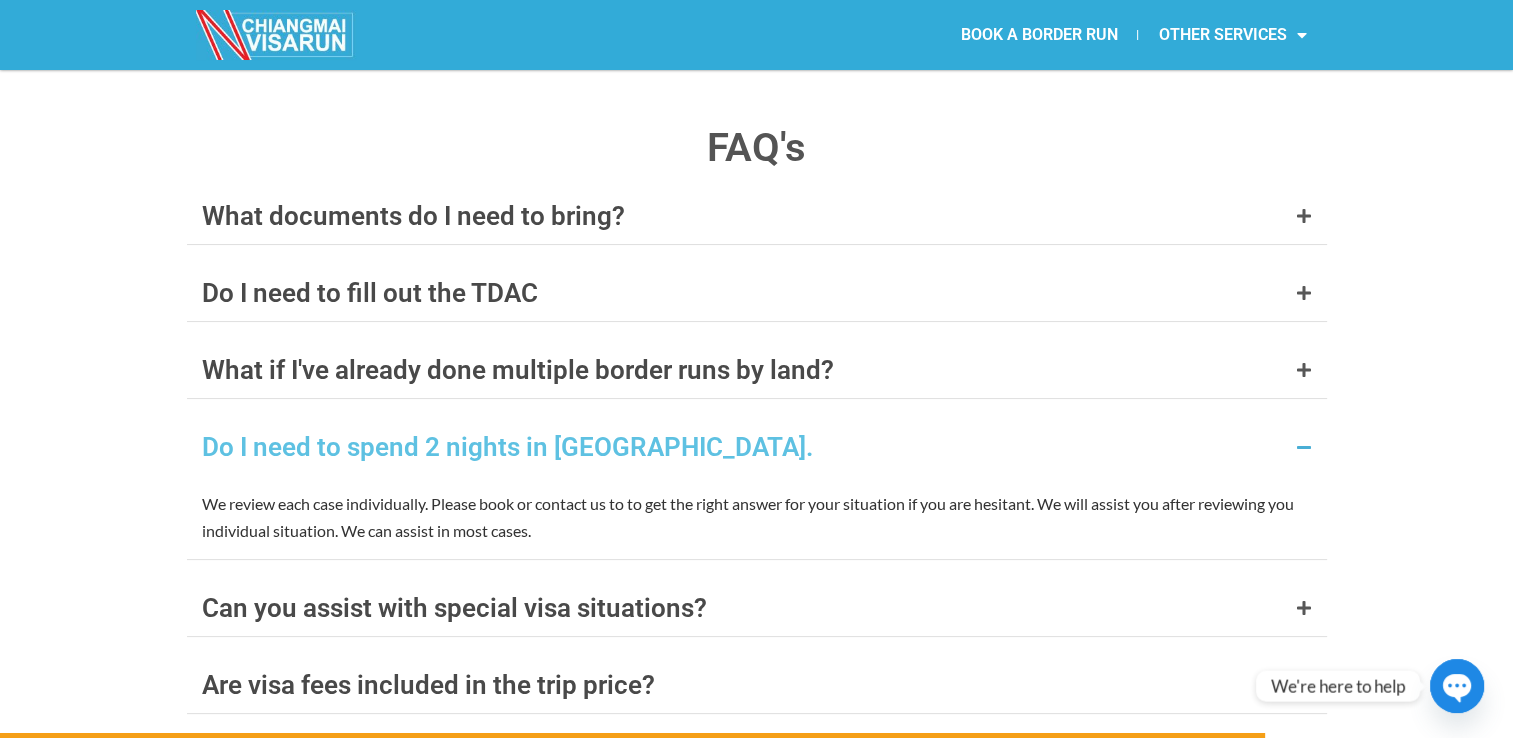 scroll, scrollTop: 7815, scrollLeft: 0, axis: vertical 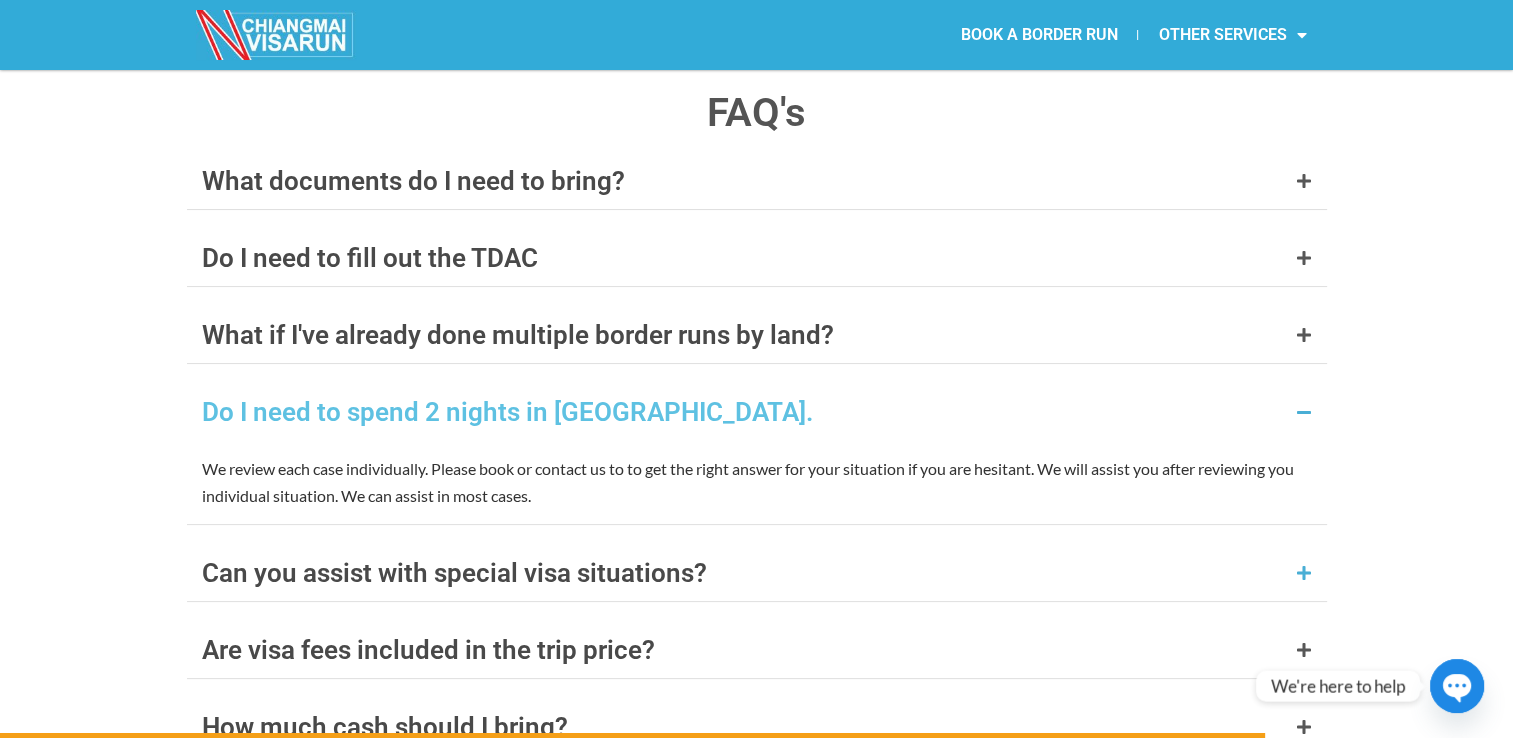 click on "Can you assist with special visa situations?" at bounding box center [454, 573] 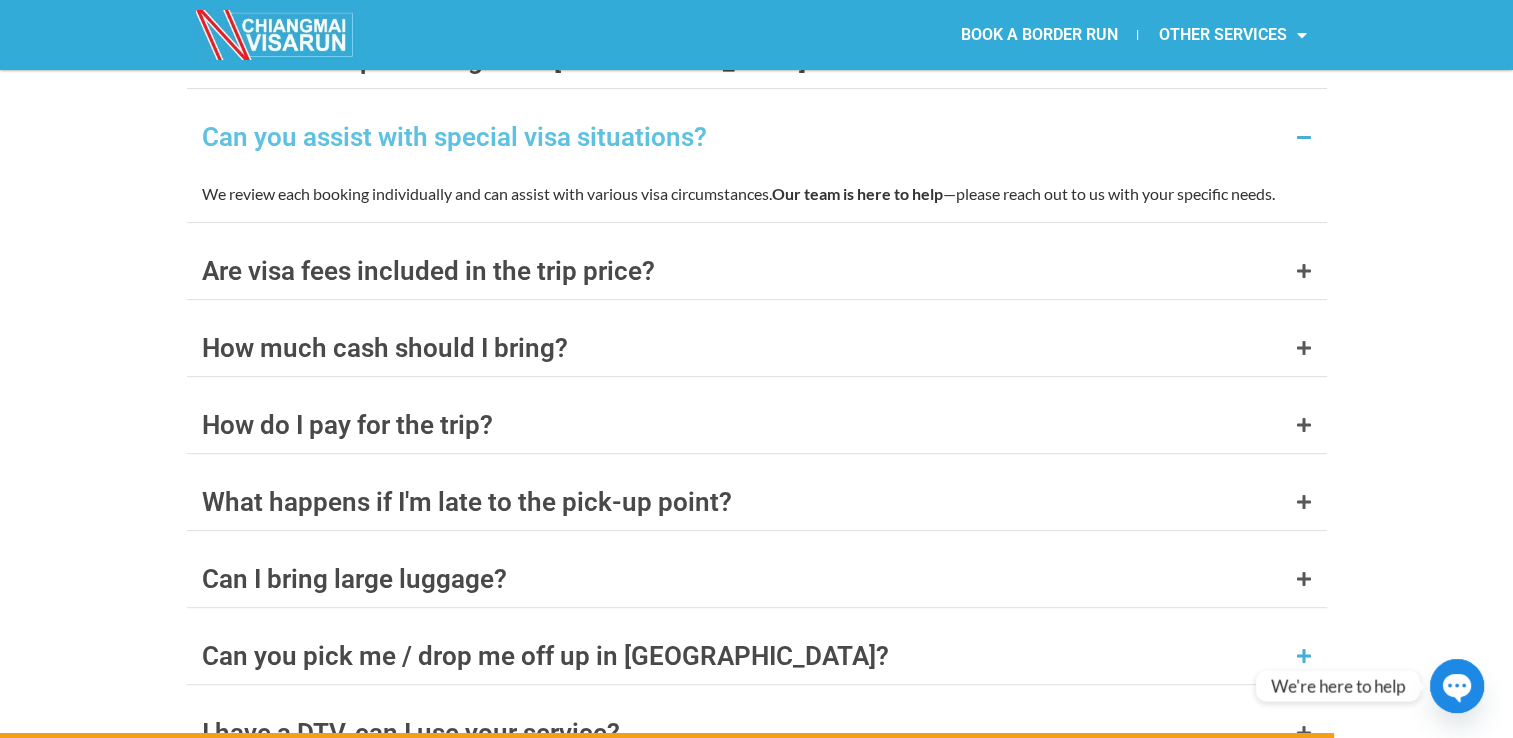scroll, scrollTop: 8215, scrollLeft: 0, axis: vertical 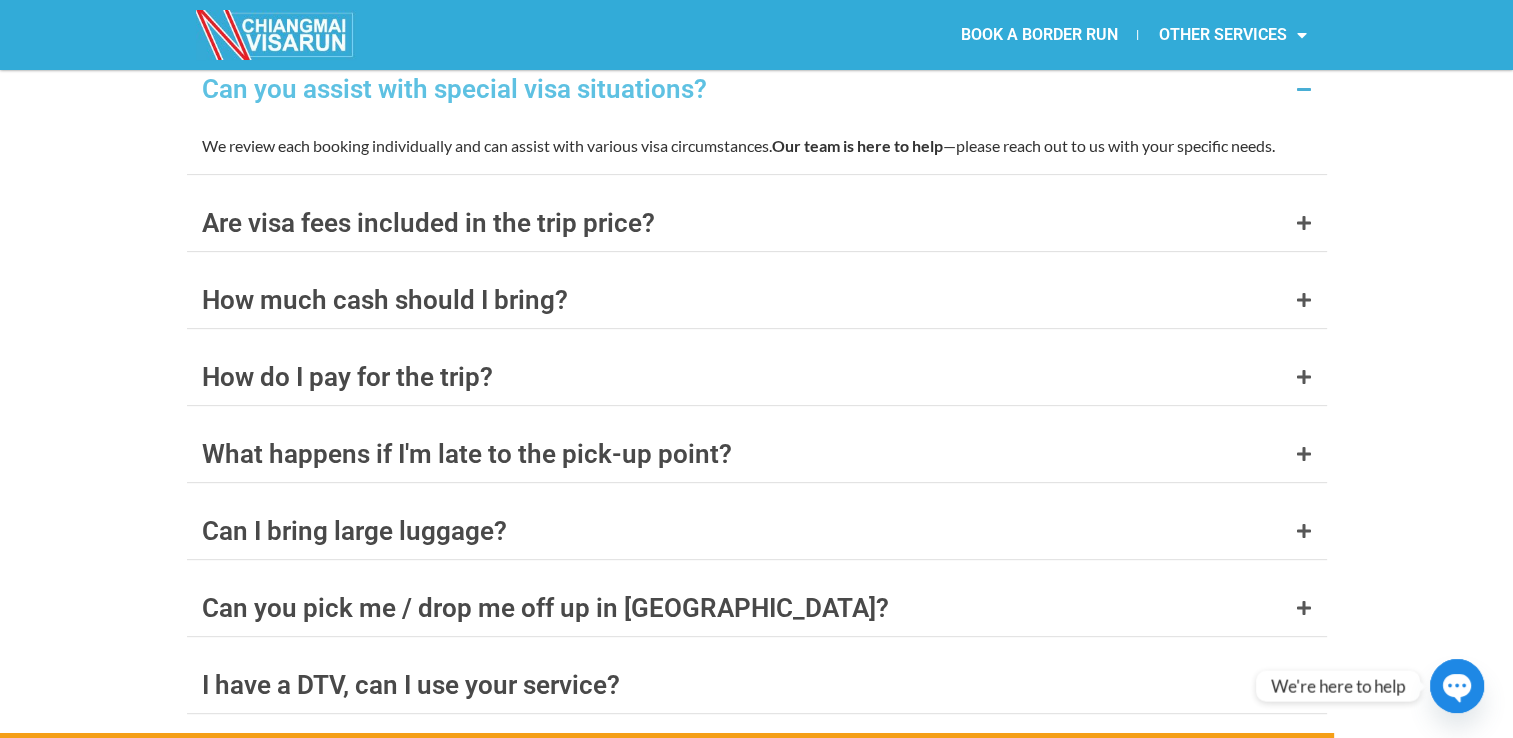 click on "I have a DTV, can I use your service?" at bounding box center (411, 685) 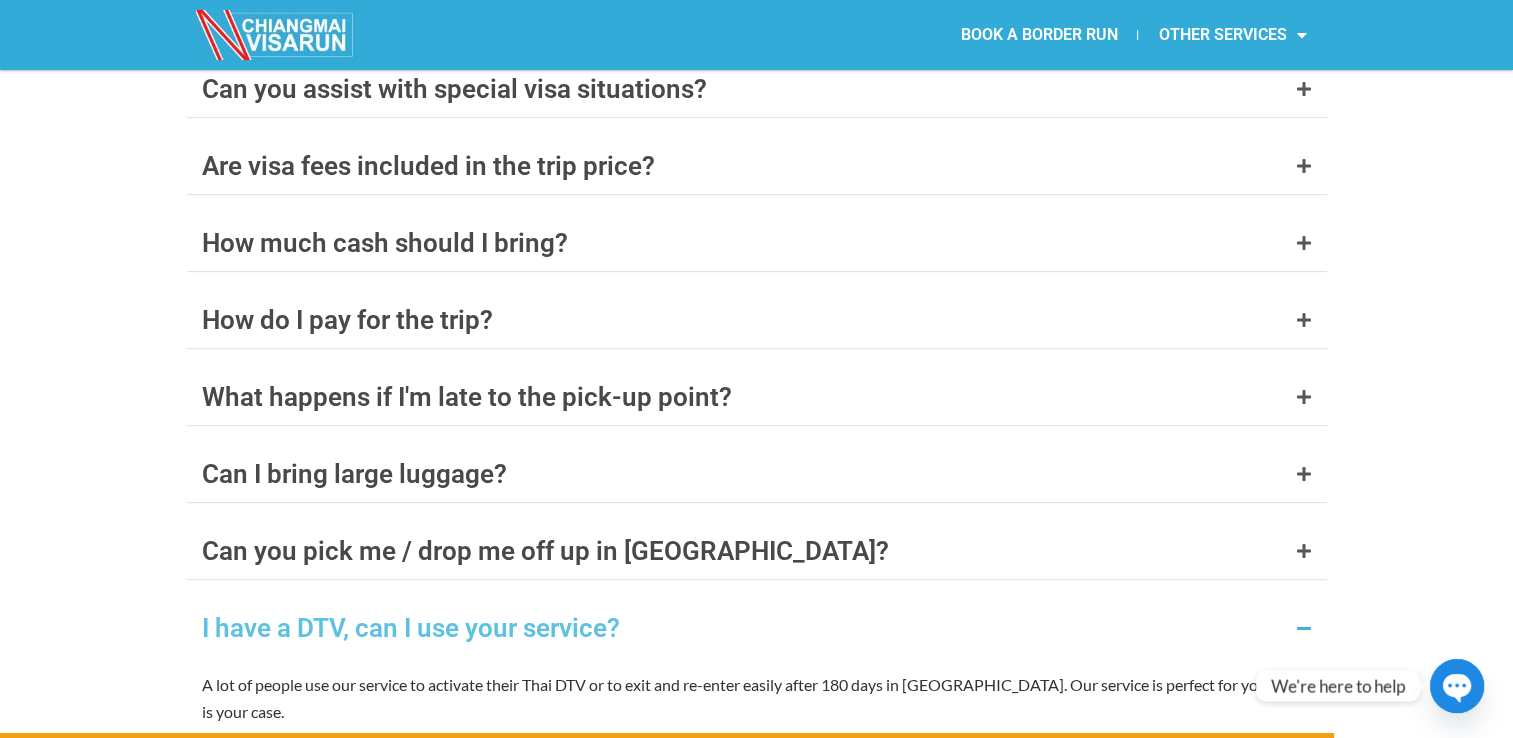 click on "A lot of people use our service to activate their Thai DTV or to exit and re-enter easily after 180 days in Thailand. Our service is perfect for you if this is your case." at bounding box center (757, 698) 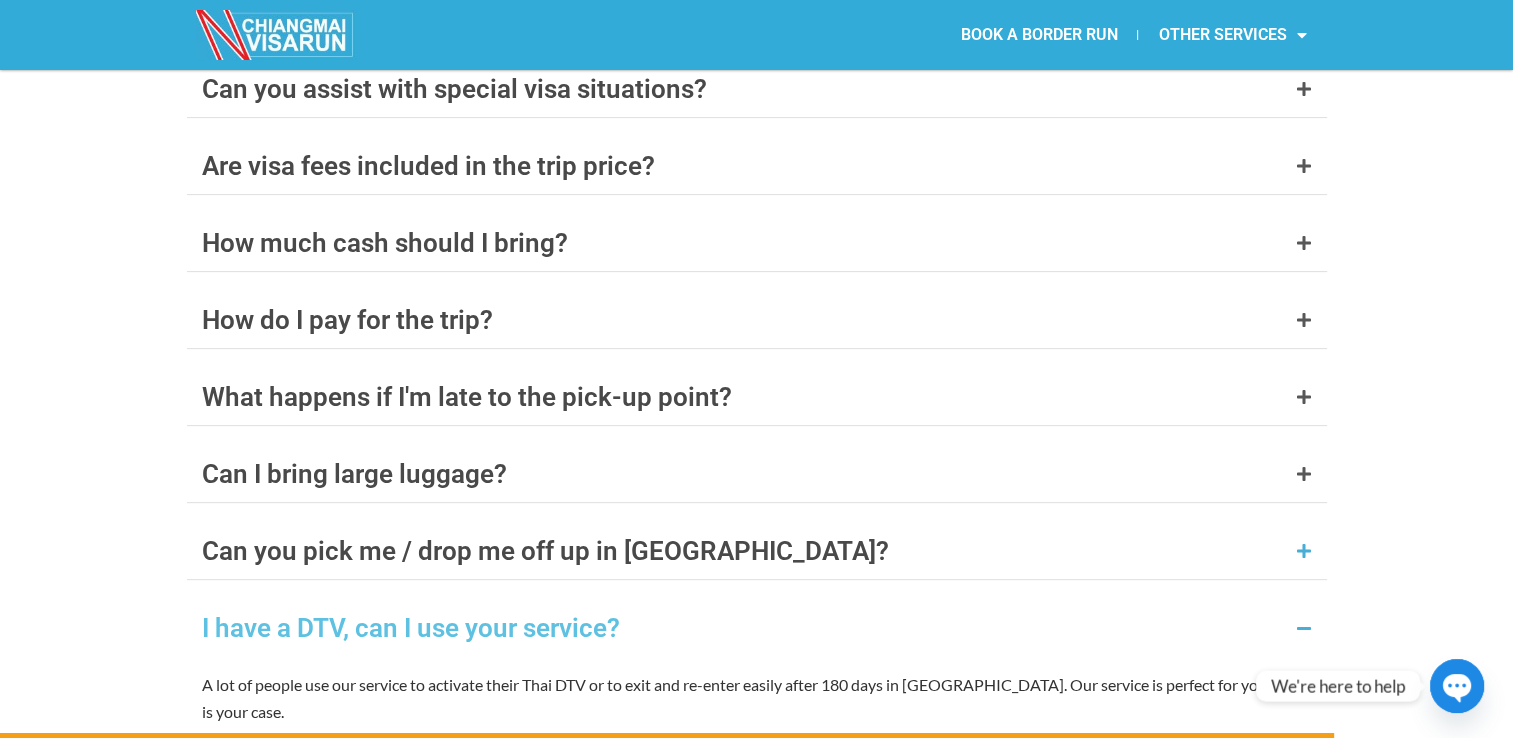 click on "Can you pick me / drop me off up in Chiang Rai?" at bounding box center [545, 551] 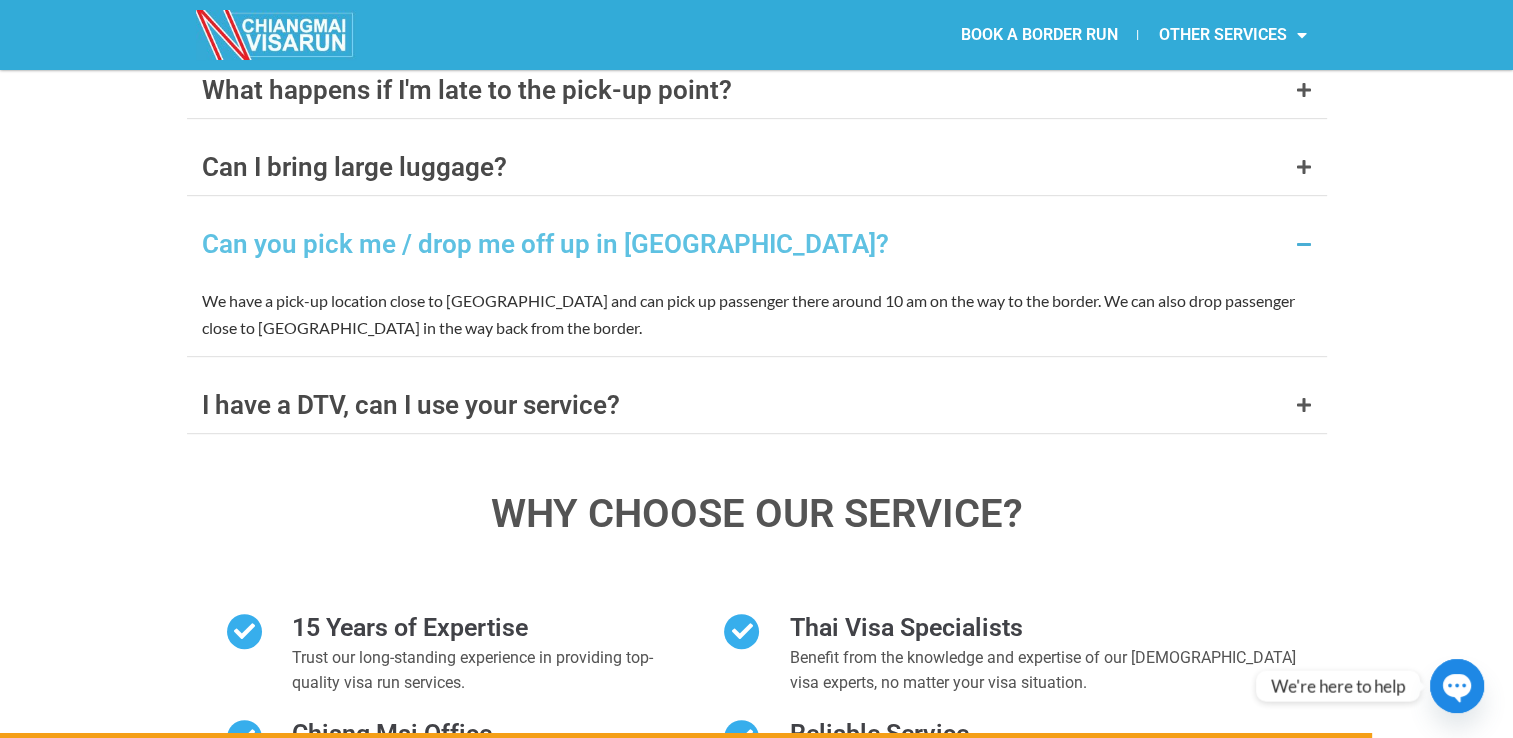 scroll, scrollTop: 8184, scrollLeft: 0, axis: vertical 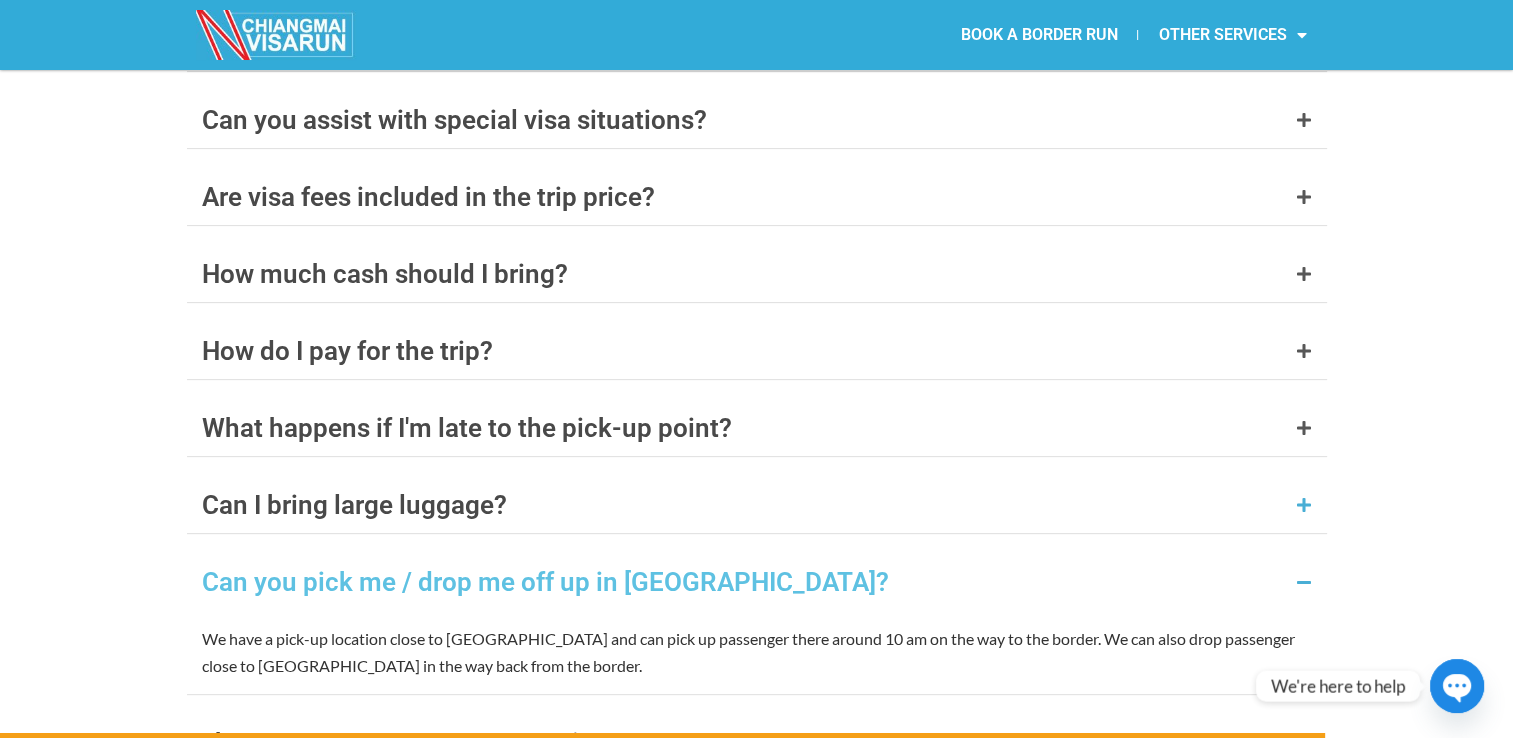 click on "Can I bring large luggage?" at bounding box center [354, 505] 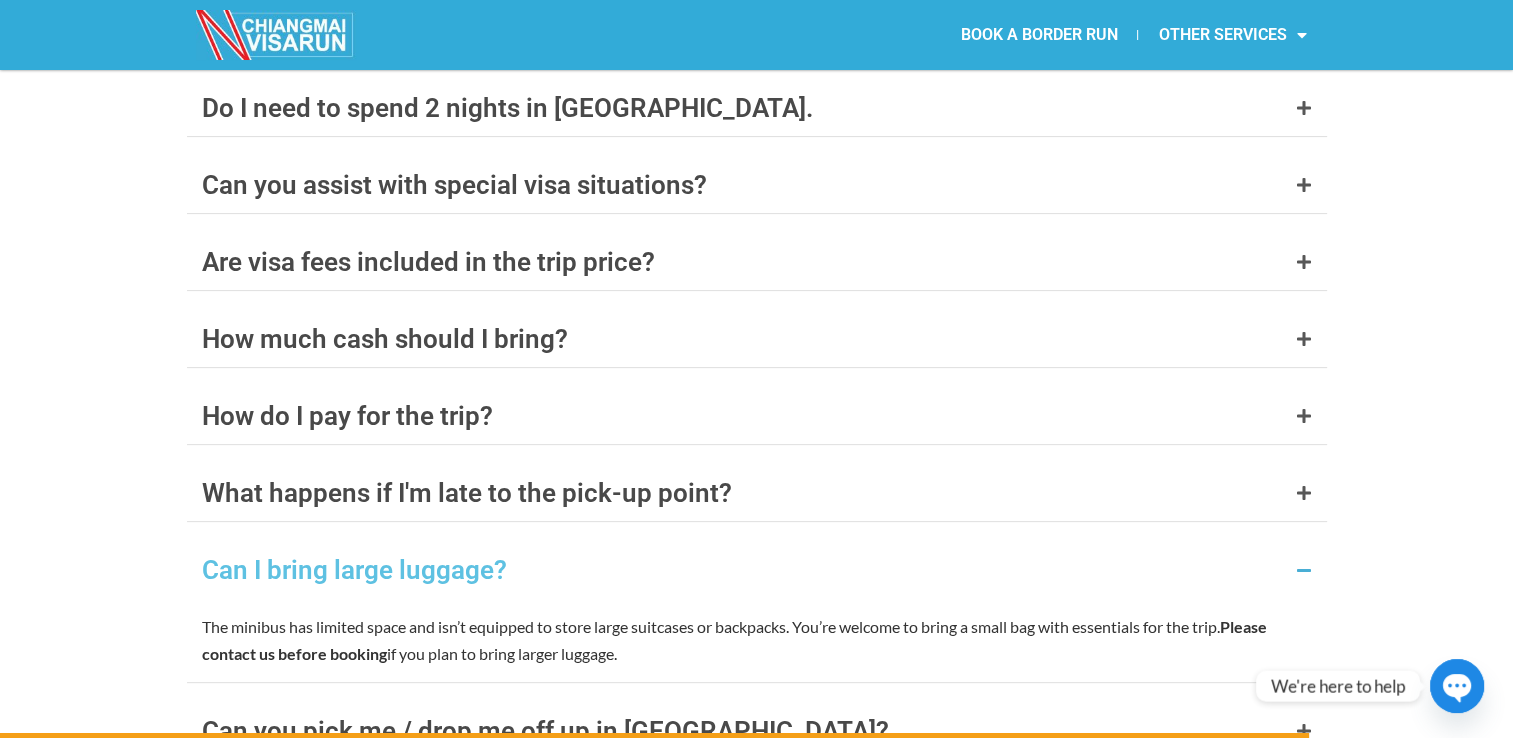 scroll, scrollTop: 8084, scrollLeft: 0, axis: vertical 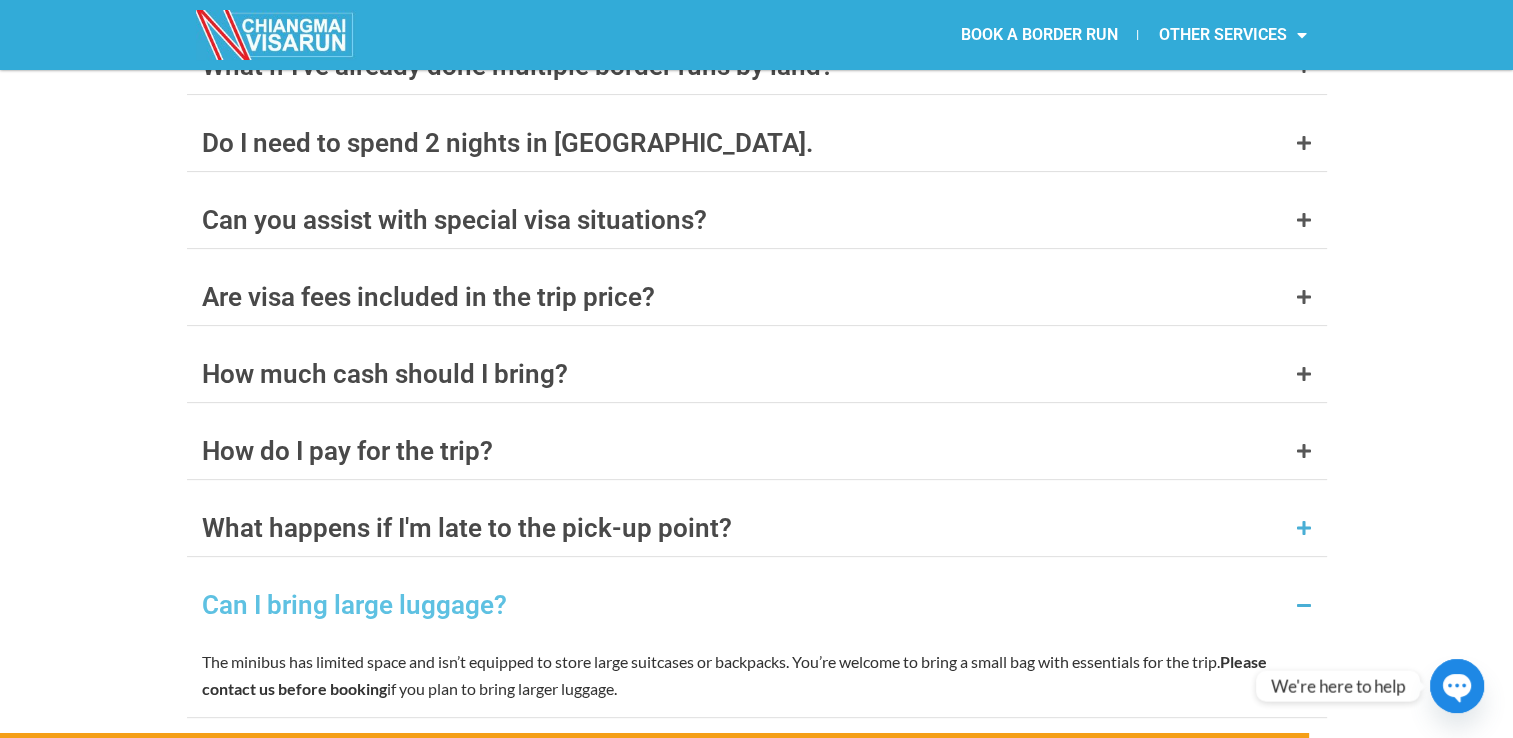 click on "What happens if I'm late to the pick-up point?" at bounding box center [467, 528] 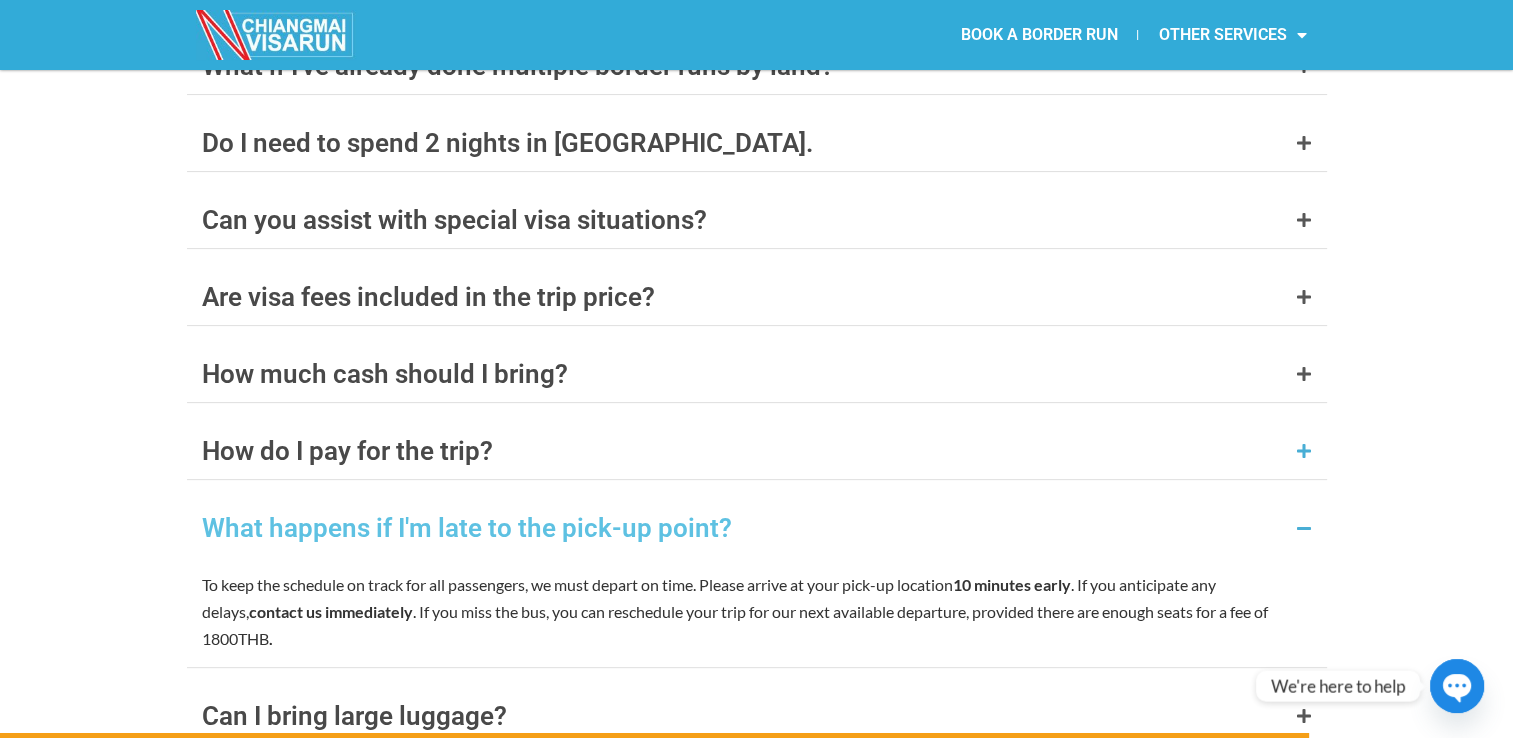 click on "How do I pay for the trip?" at bounding box center [347, 451] 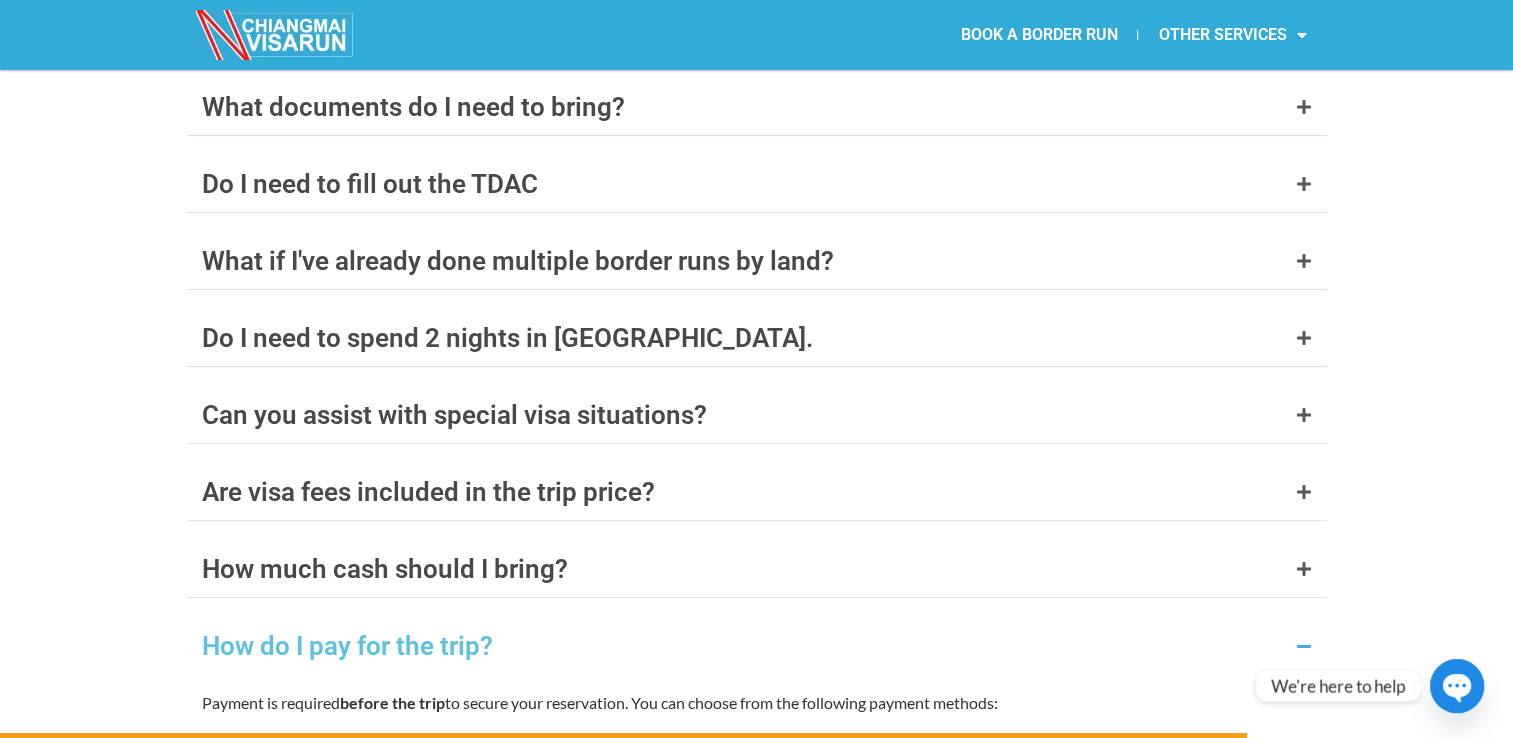 scroll, scrollTop: 7884, scrollLeft: 0, axis: vertical 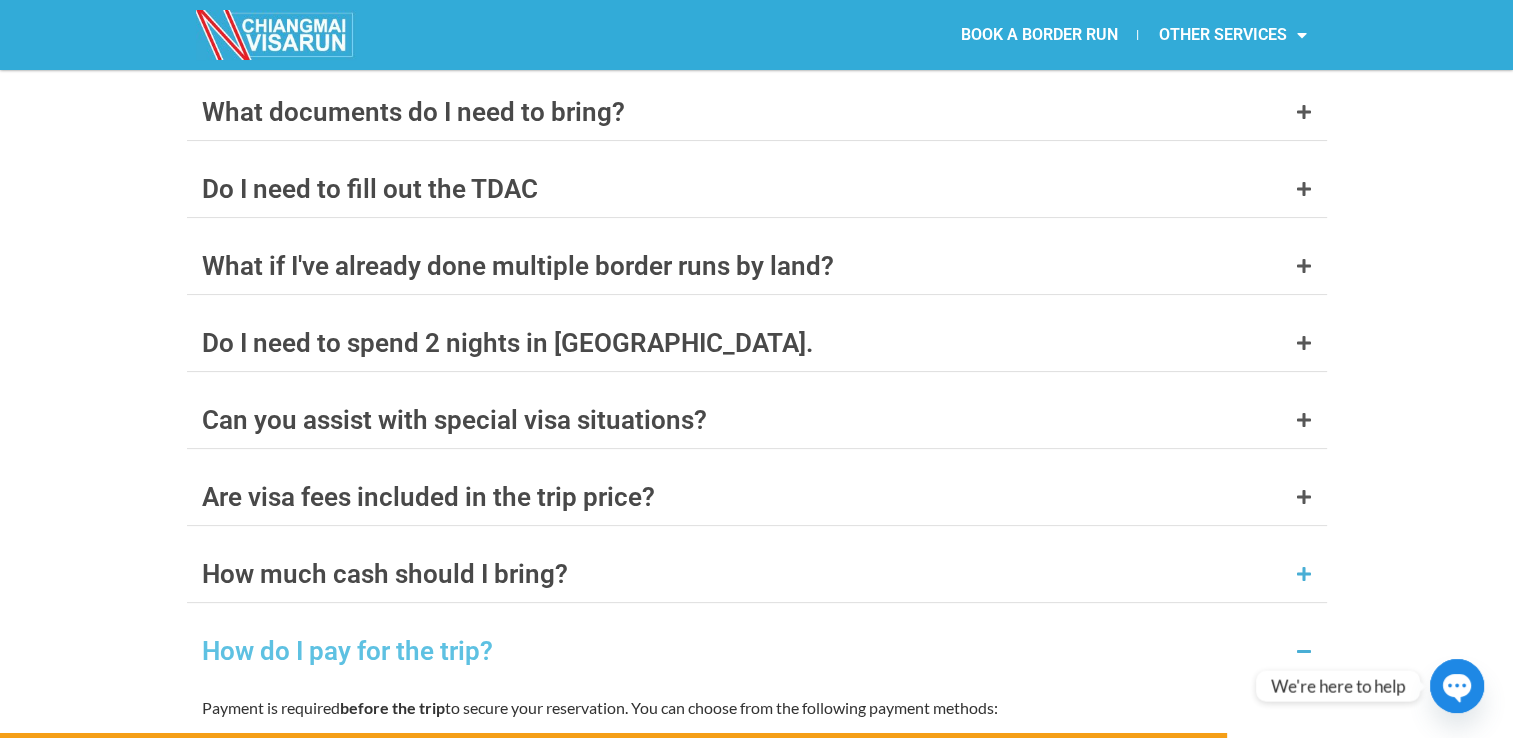 click on "How much cash should I bring?" at bounding box center (385, 574) 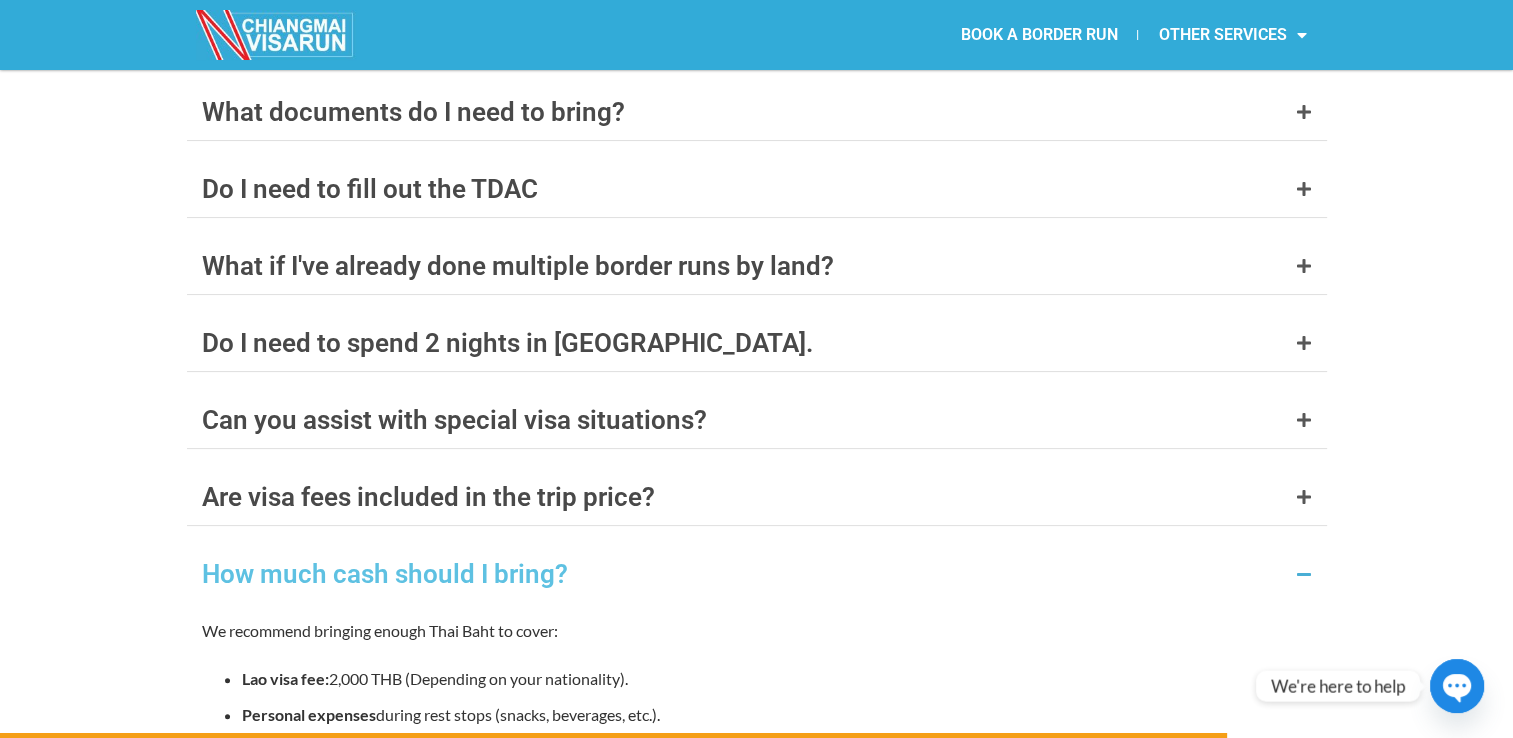 drag, startPoint x: 196, startPoint y: 514, endPoint x: 555, endPoint y: 512, distance: 359.00558 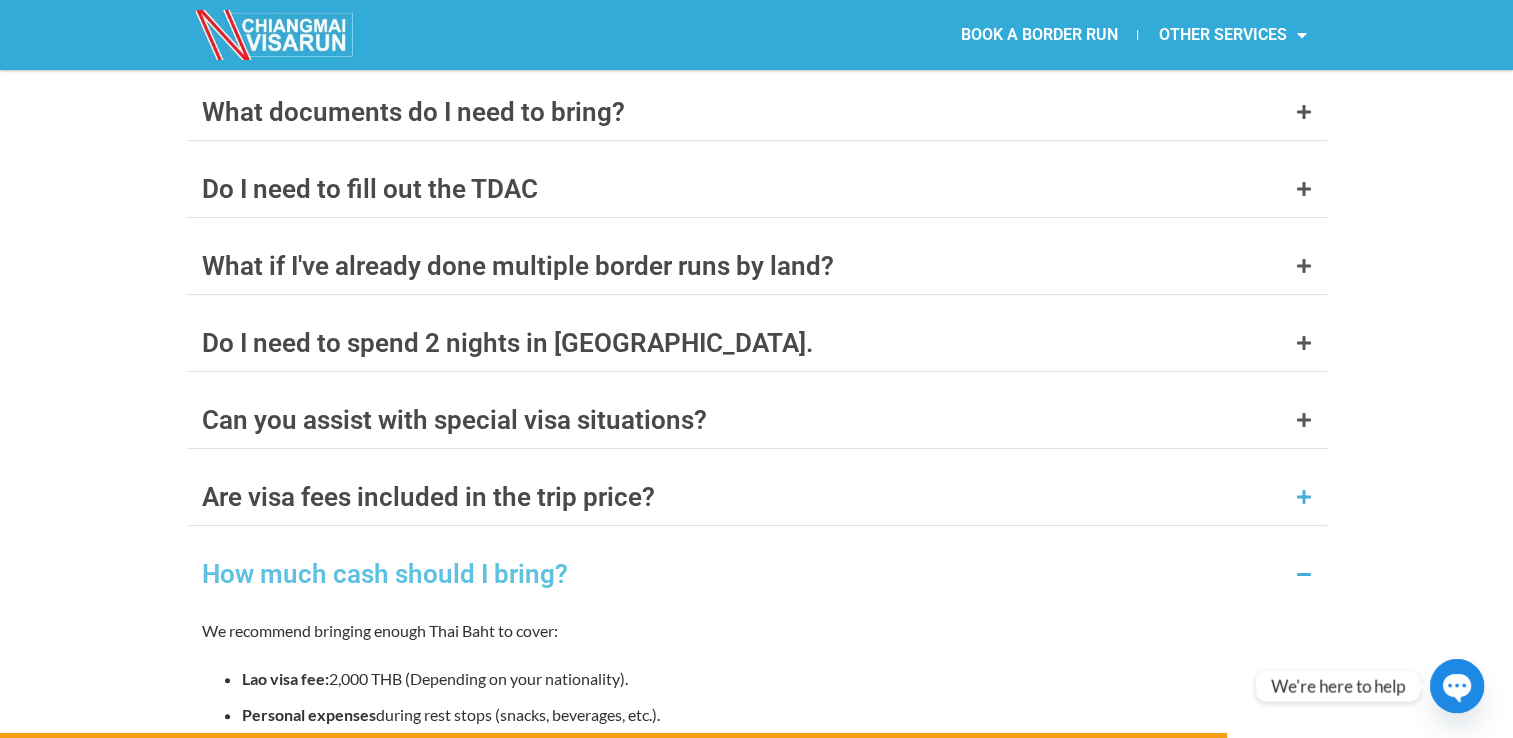 click on "Are visa fees included in the trip price?" at bounding box center (428, 497) 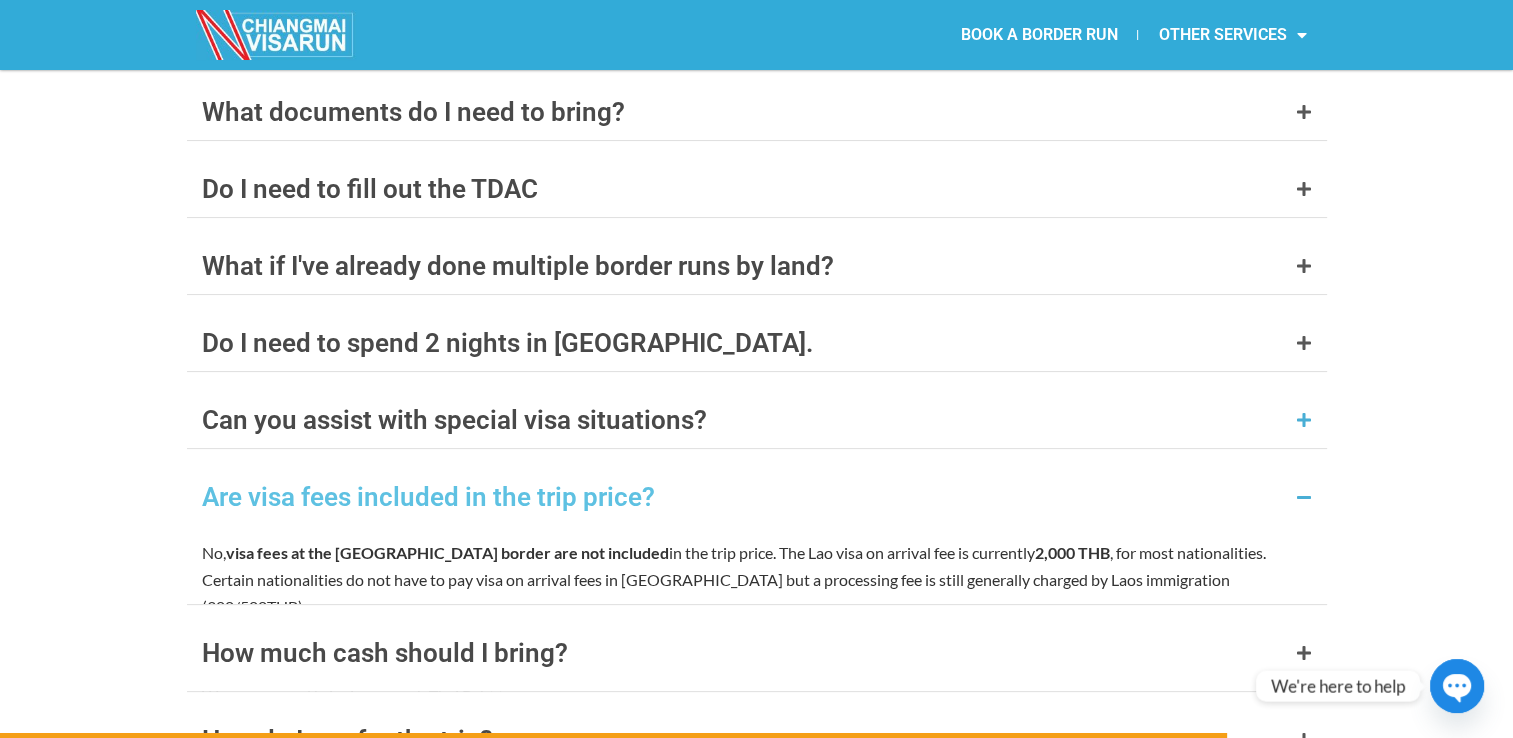 click on "Can you assist with special visa situations?" at bounding box center (454, 420) 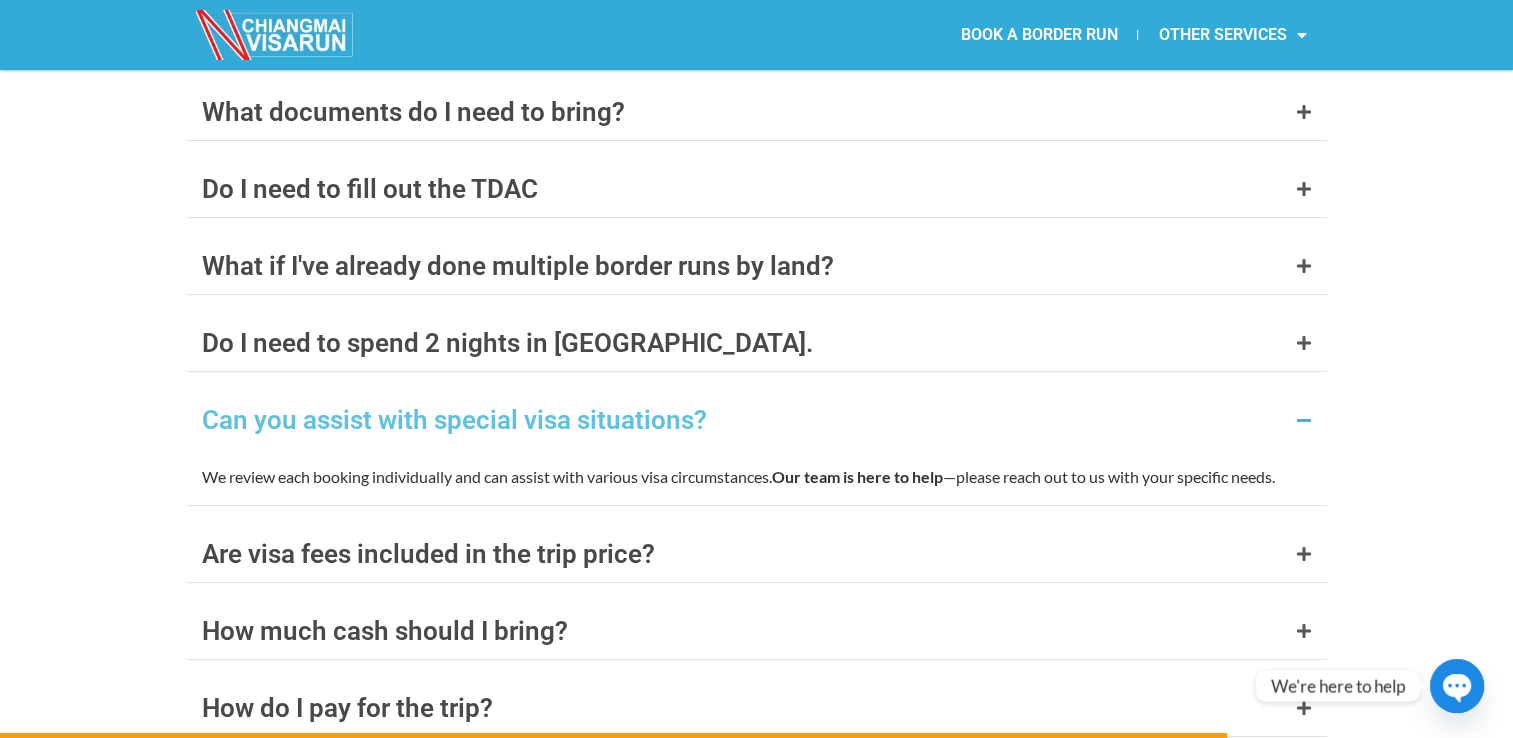 drag, startPoint x: 200, startPoint y: 369, endPoint x: 1317, endPoint y: 362, distance: 1117.022 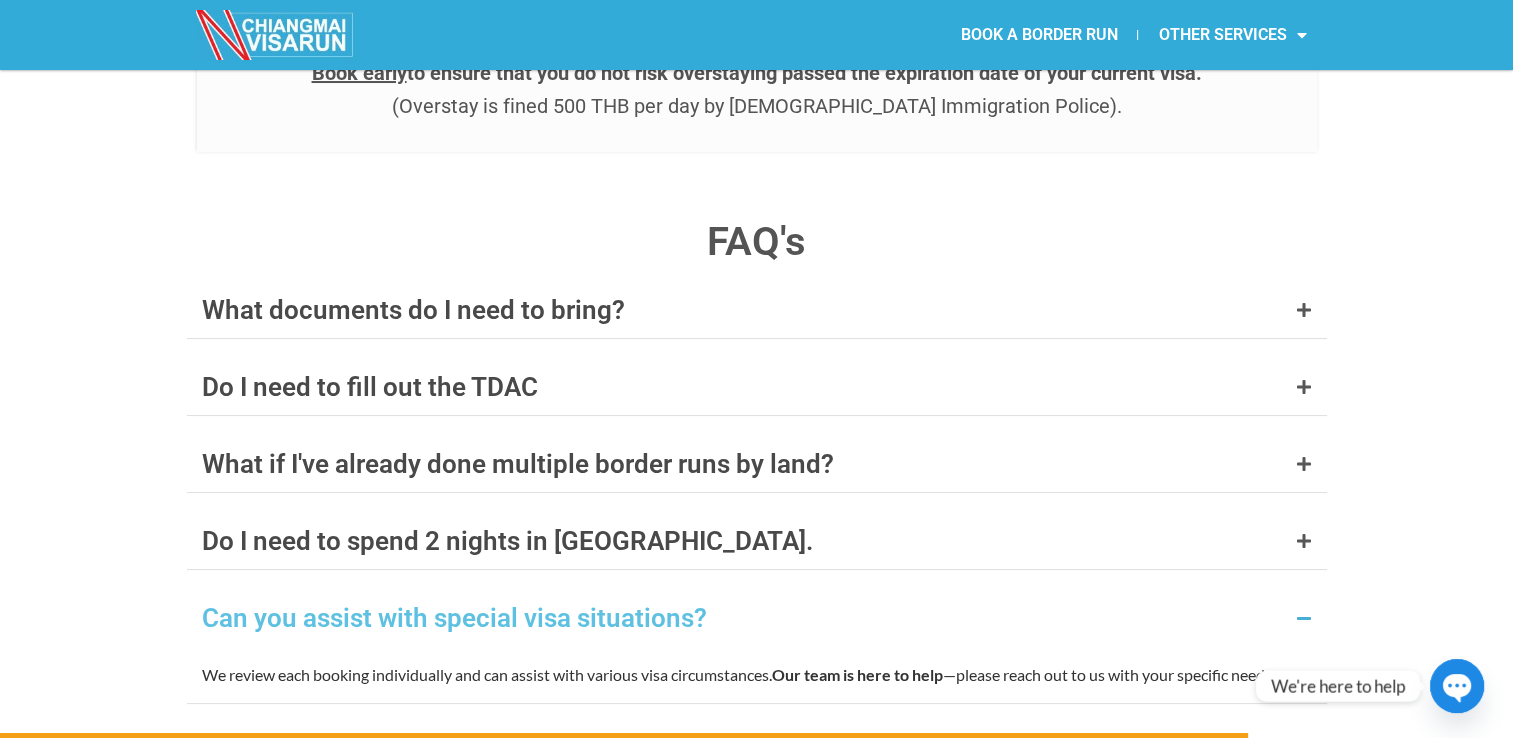 scroll, scrollTop: 7684, scrollLeft: 0, axis: vertical 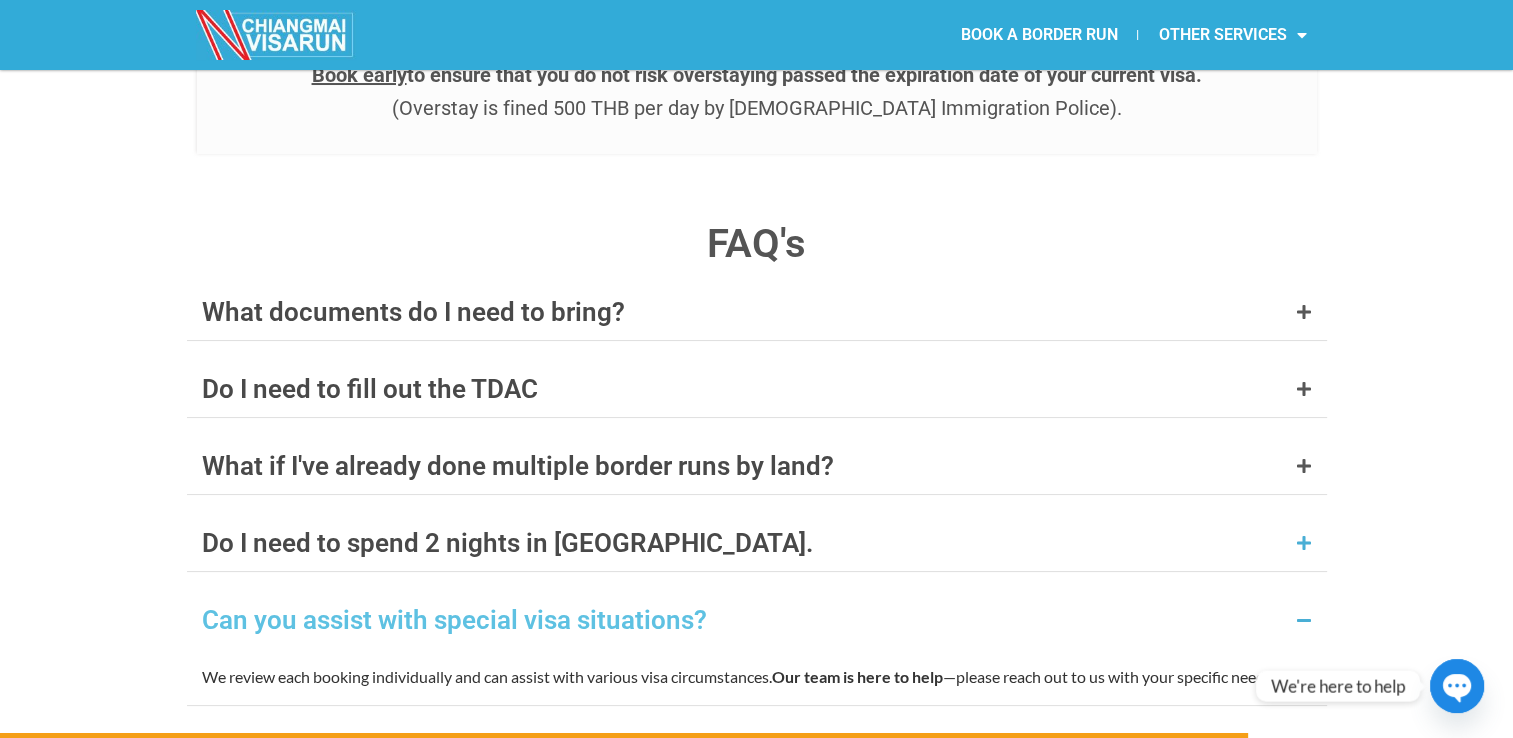 click on "Do I need to spend 2 nights in Laos." at bounding box center (507, 543) 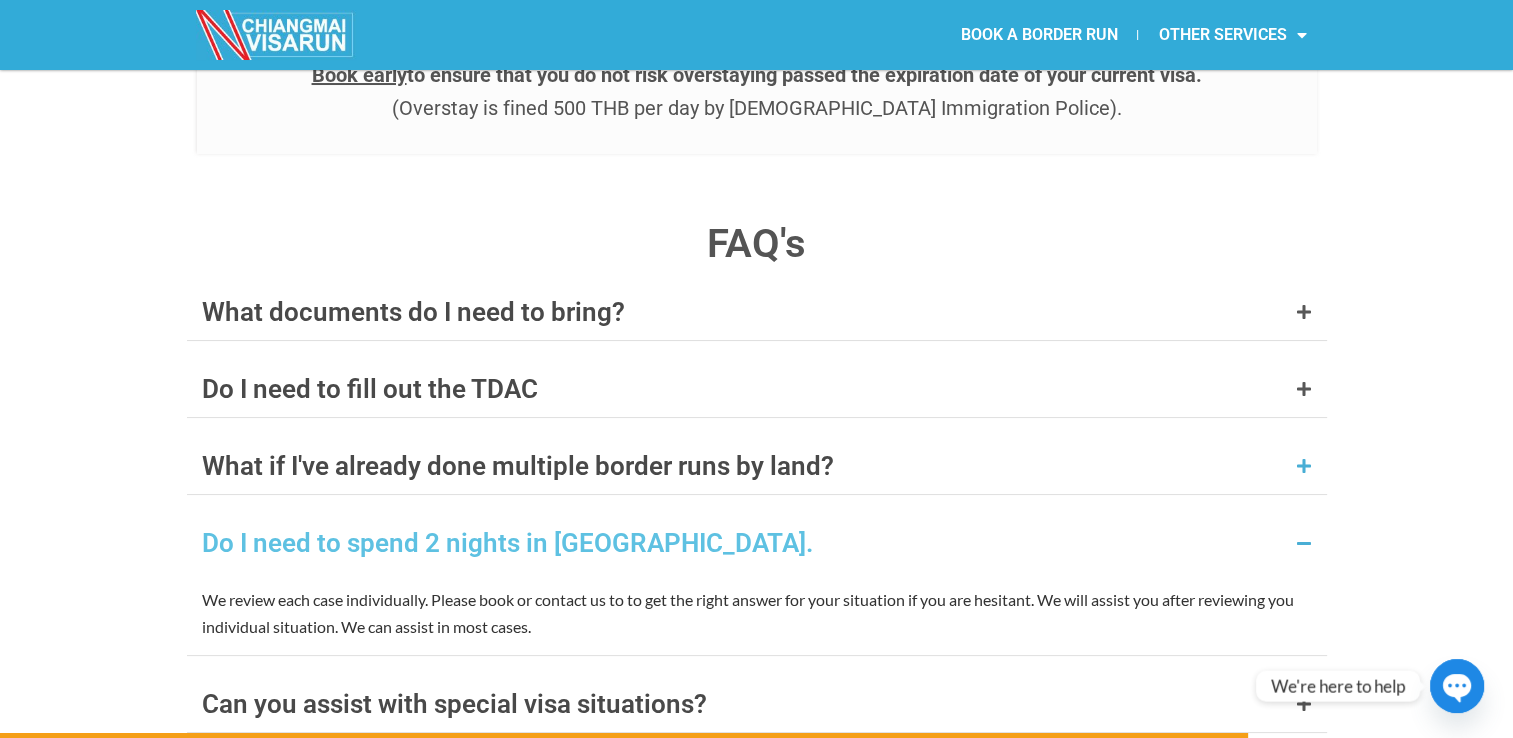 click on "What if I've already done multiple border runs by land?" at bounding box center [518, 466] 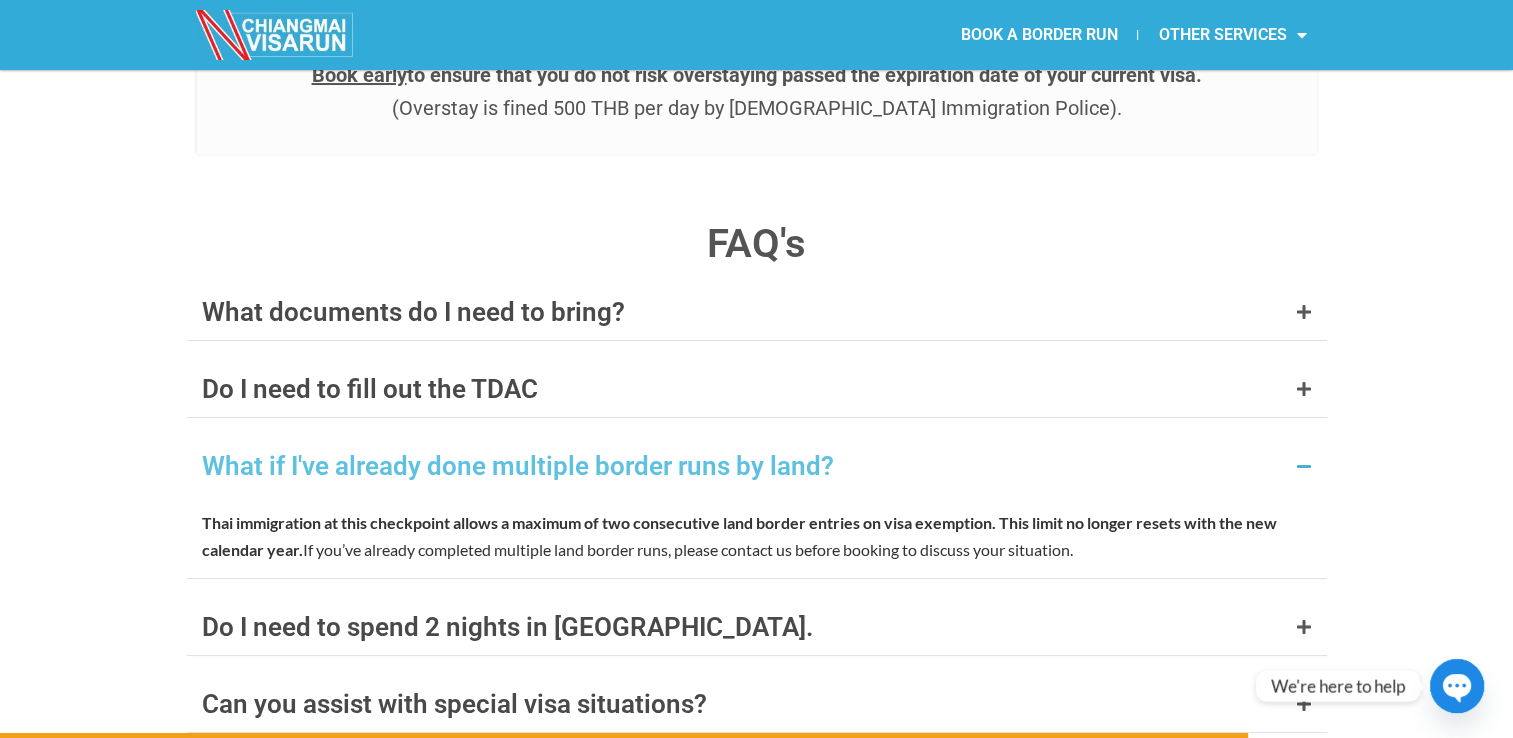 drag, startPoint x: 176, startPoint y: 400, endPoint x: 1192, endPoint y: 400, distance: 1016 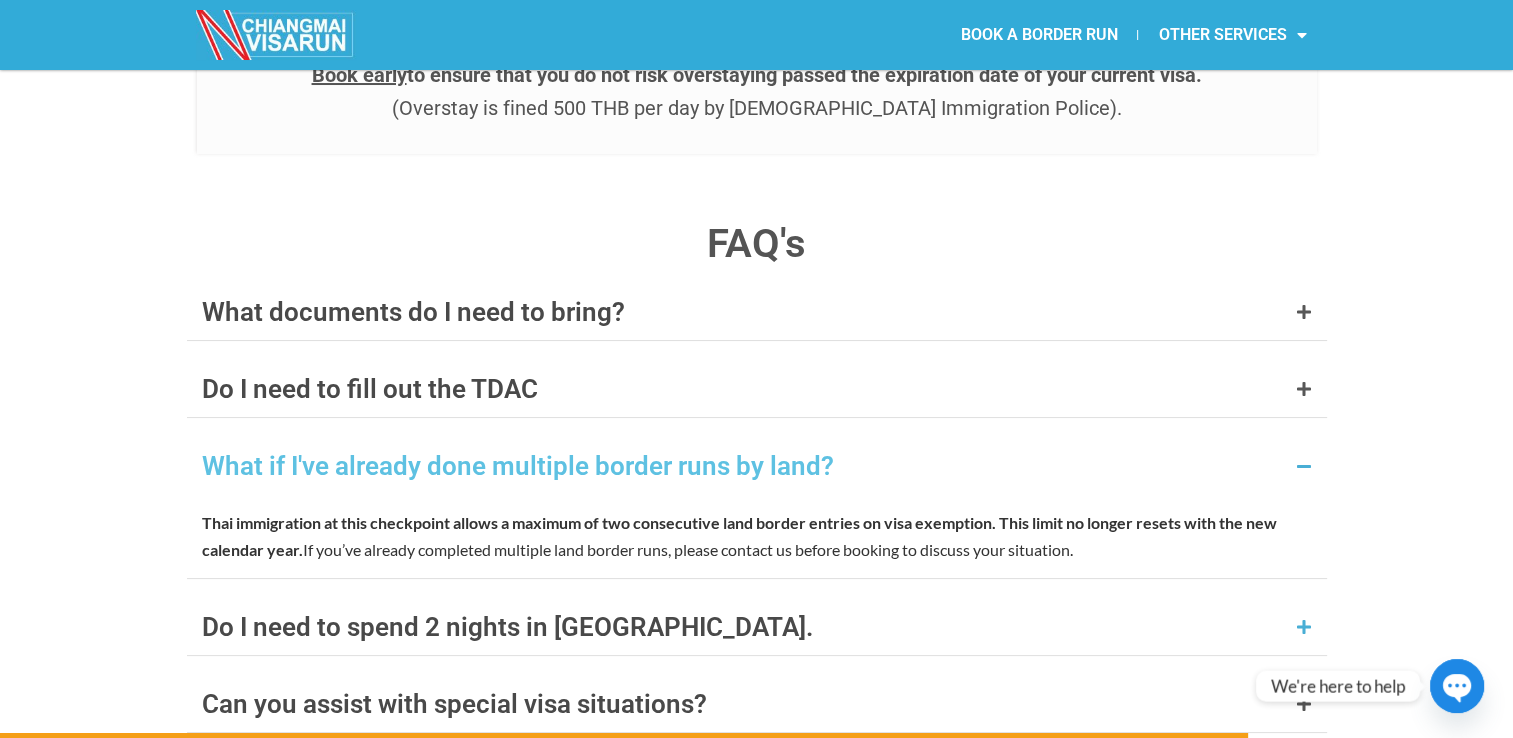 click on "Do I need to spend 2 nights in Laos." at bounding box center [507, 627] 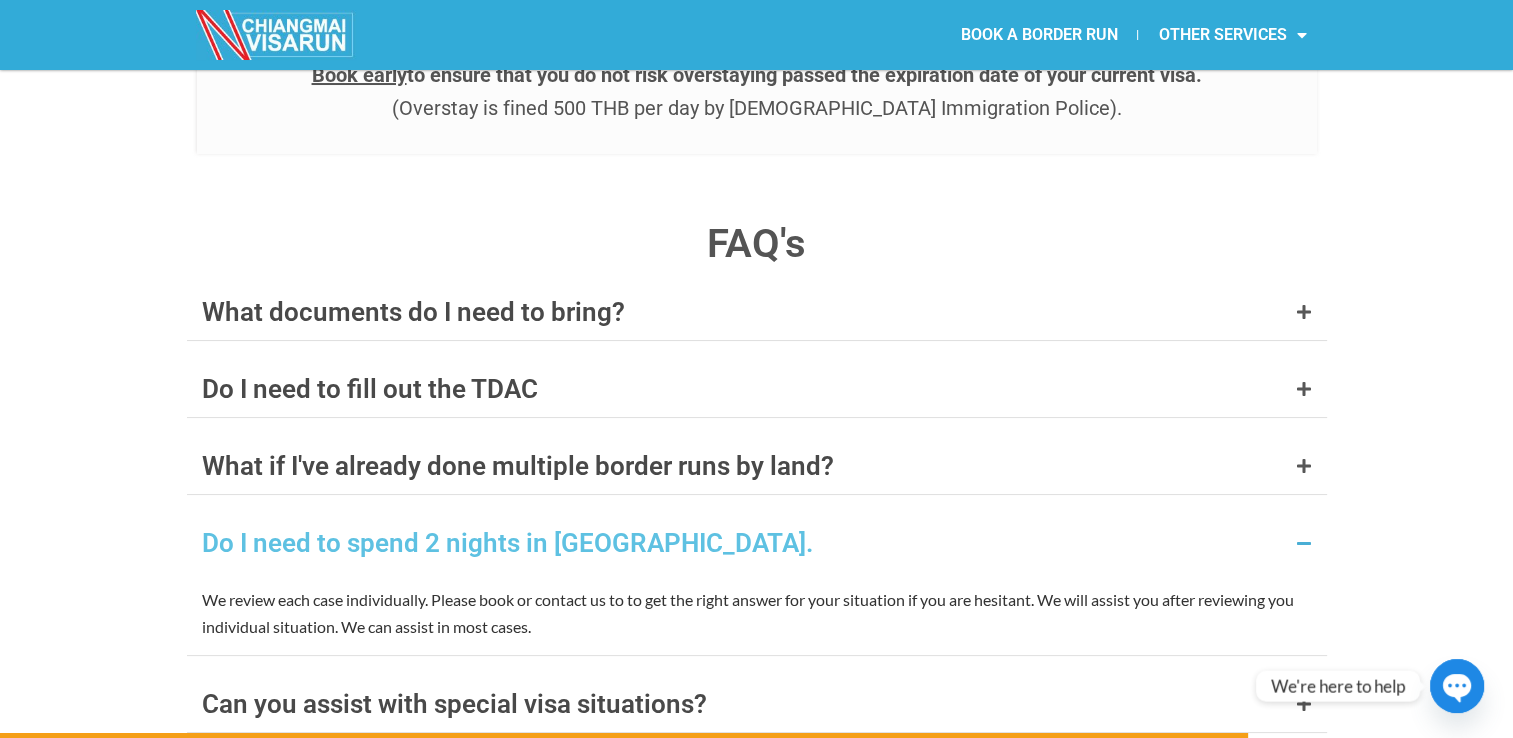 drag, startPoint x: 165, startPoint y: 486, endPoint x: 588, endPoint y: 513, distance: 423.86084 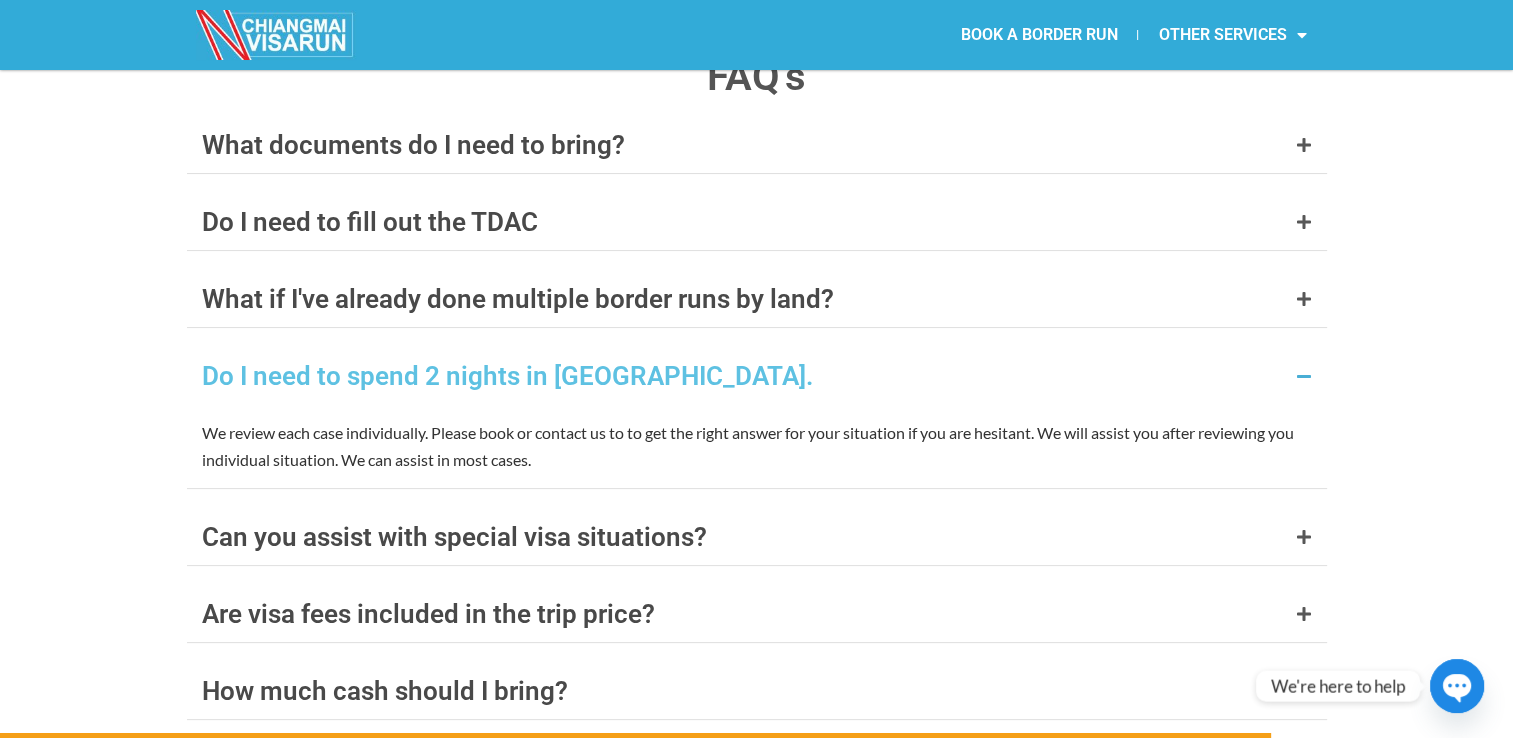 scroll, scrollTop: 7884, scrollLeft: 0, axis: vertical 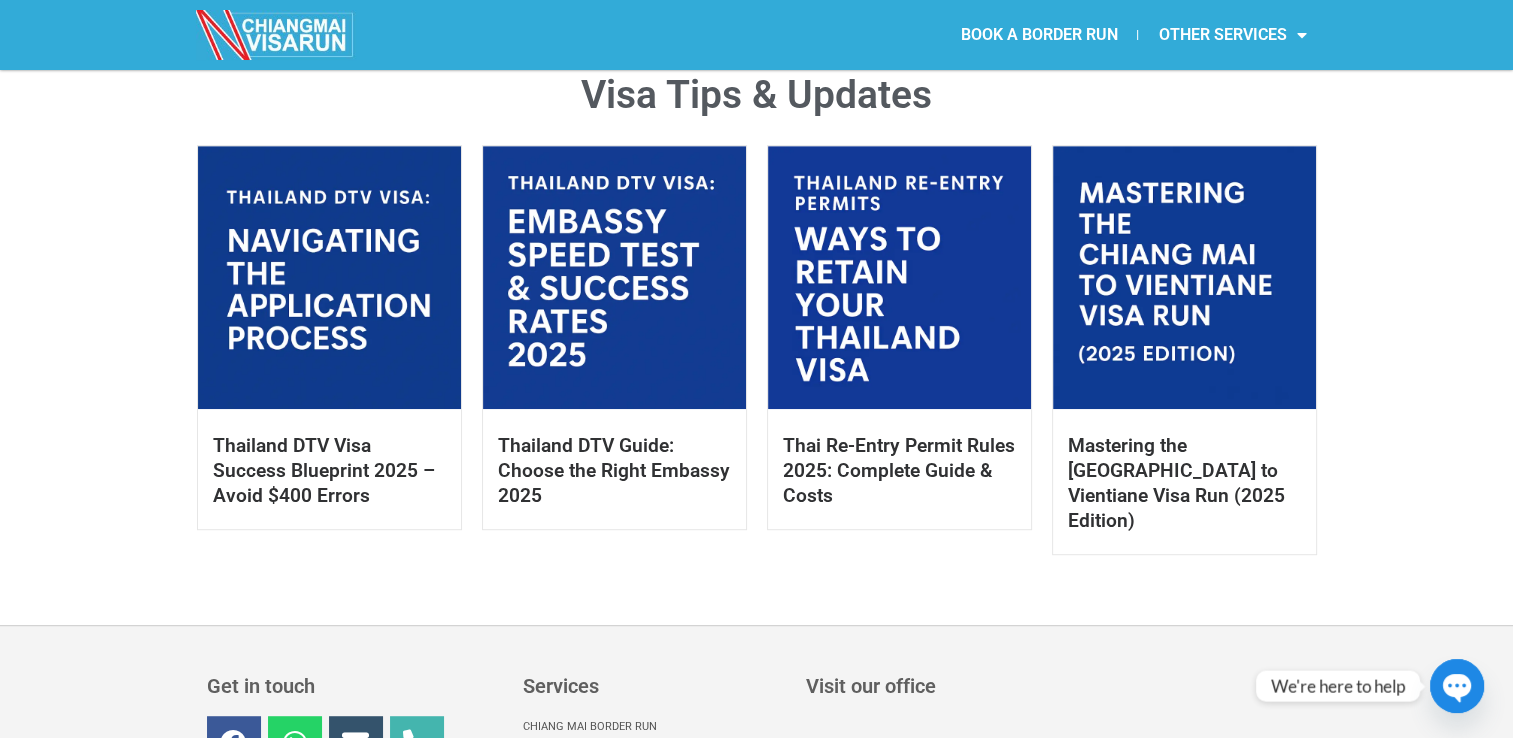 click at bounding box center [1184, 277] 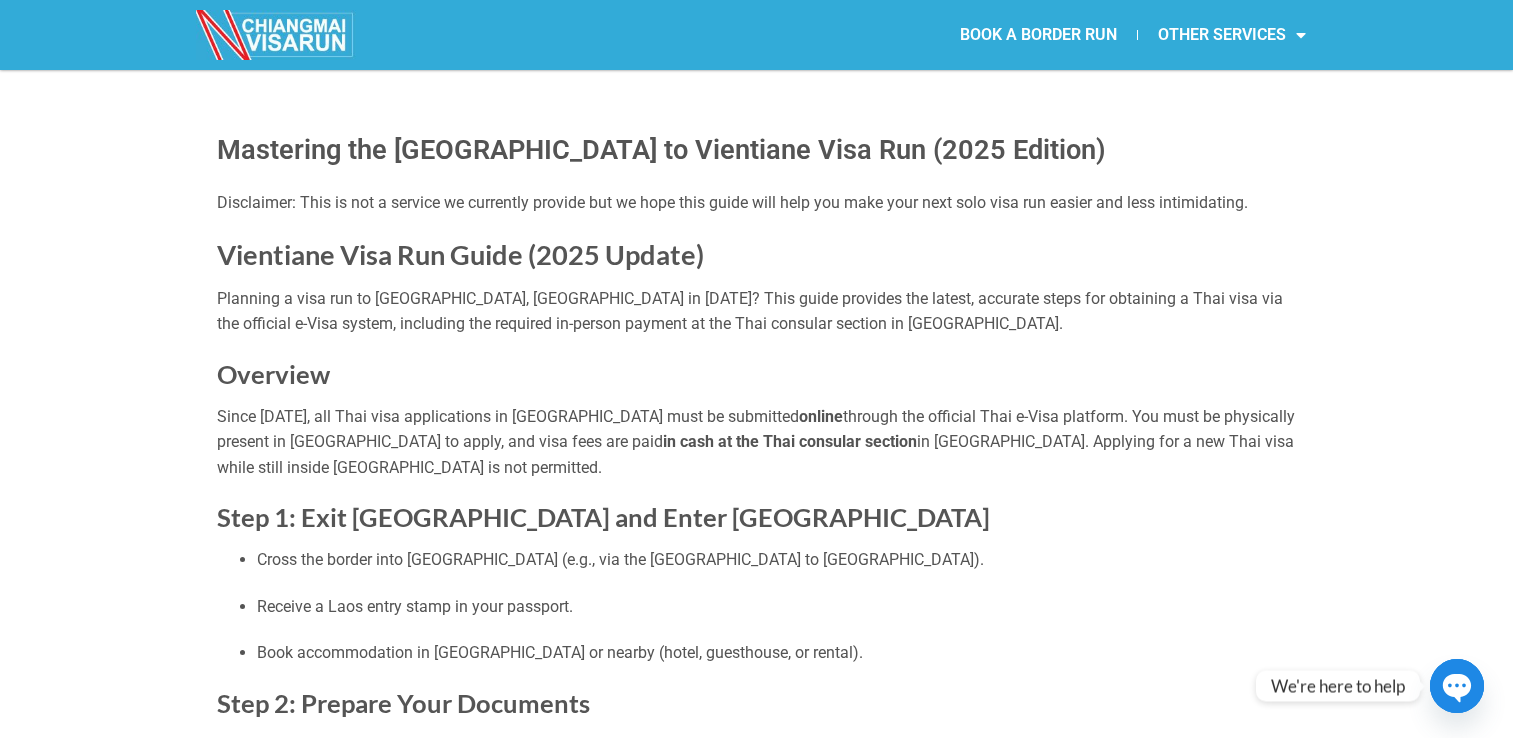 scroll, scrollTop: 0, scrollLeft: 0, axis: both 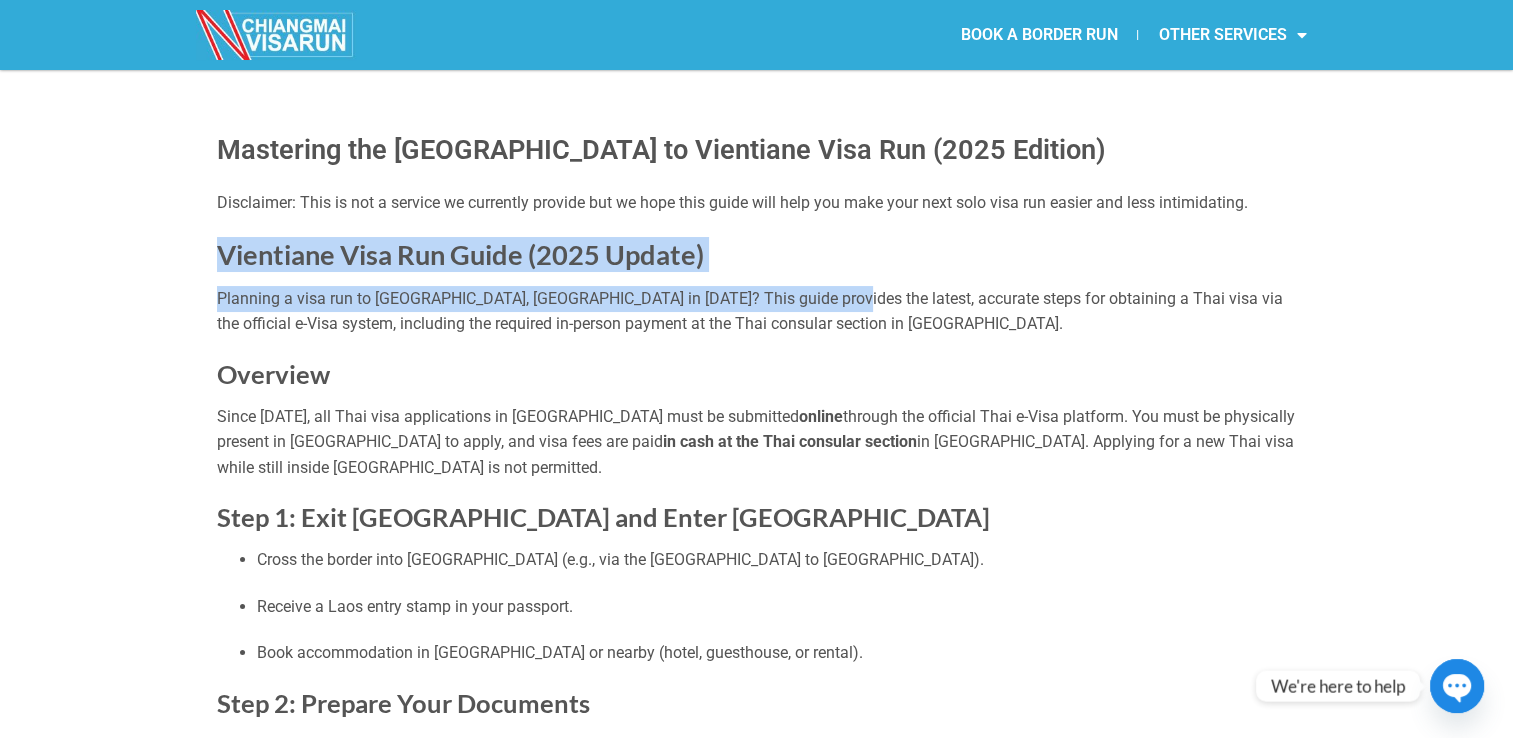 drag, startPoint x: 200, startPoint y: 254, endPoint x: 813, endPoint y: 293, distance: 614.2394 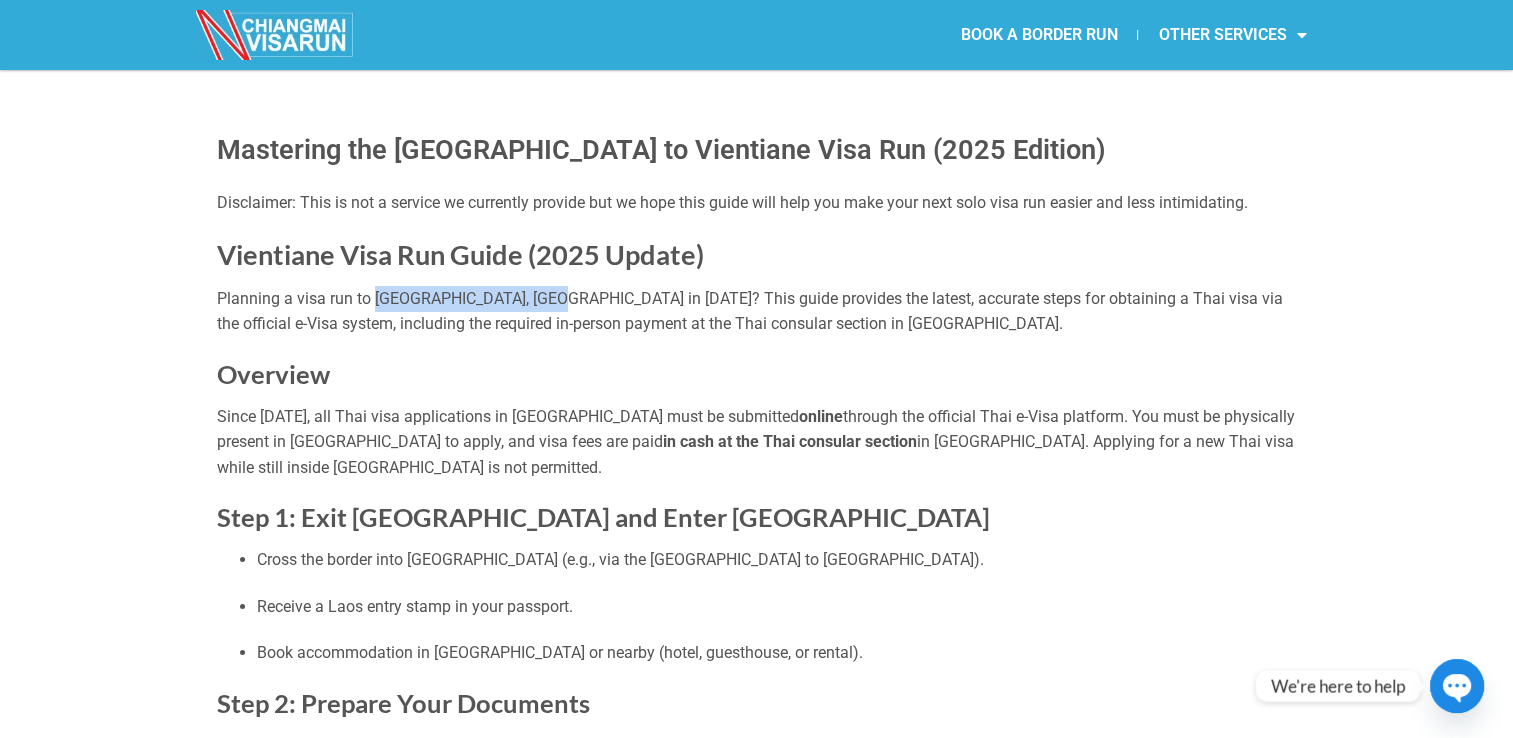 drag, startPoint x: 375, startPoint y: 298, endPoint x: 534, endPoint y: 301, distance: 159.0283 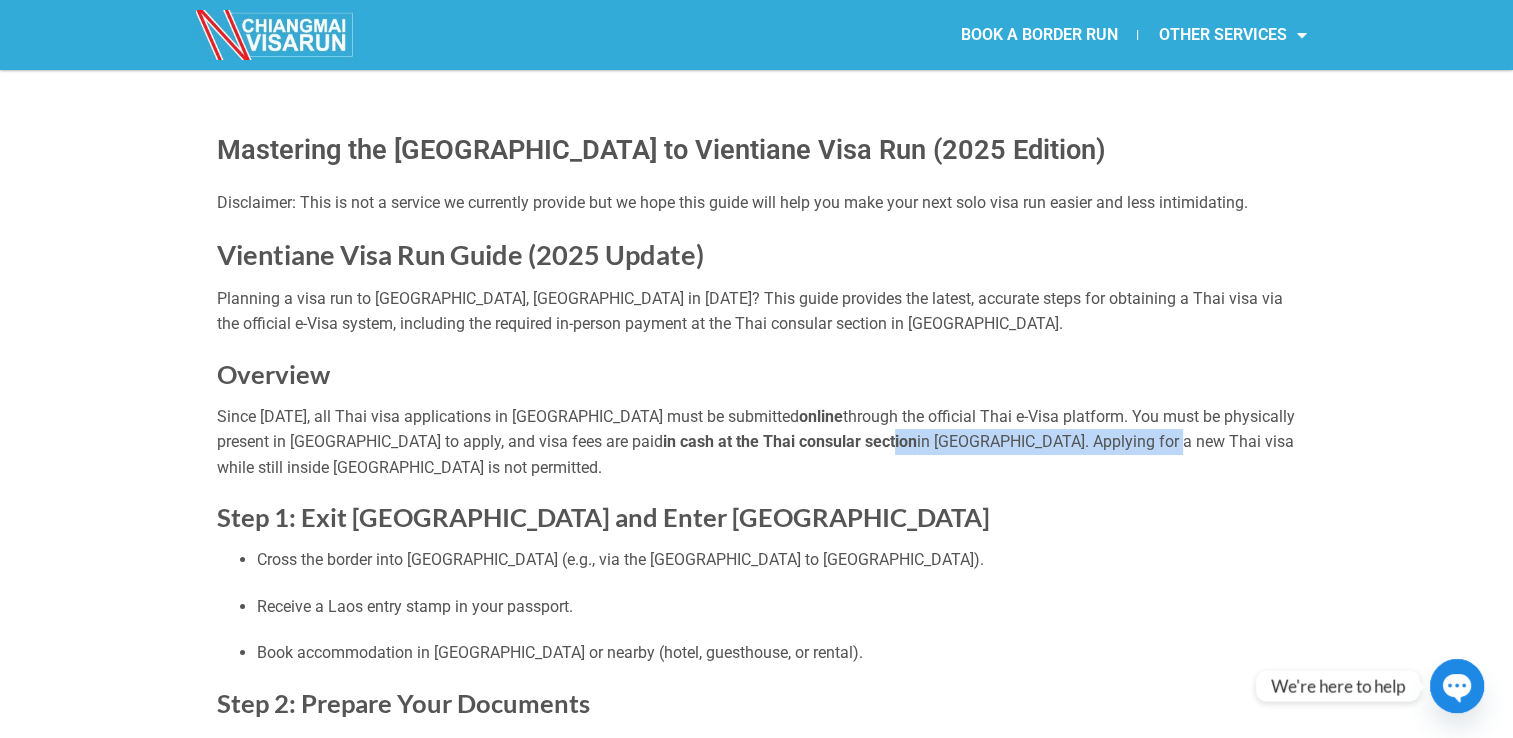 drag, startPoint x: 706, startPoint y: 434, endPoint x: 972, endPoint y: 434, distance: 266 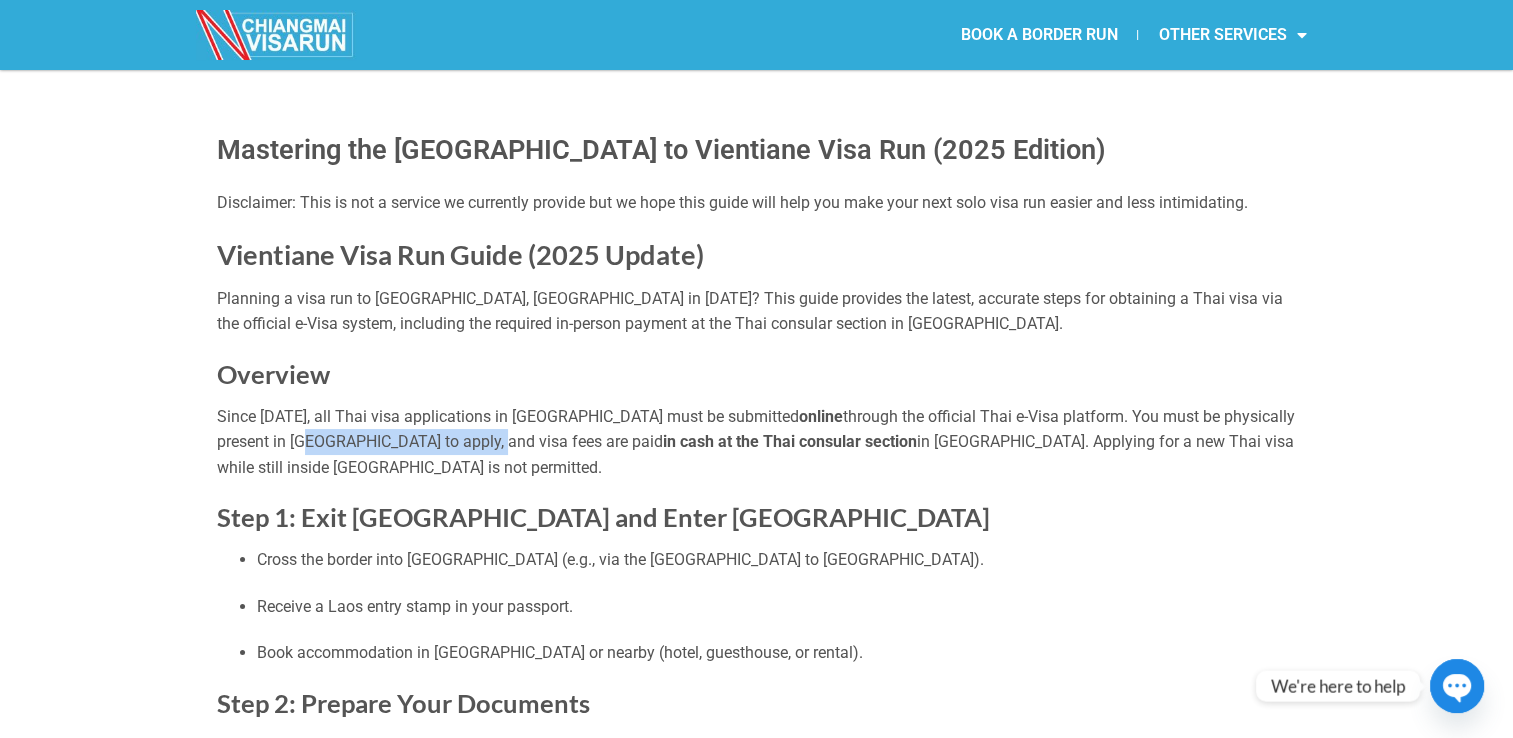 drag, startPoint x: 224, startPoint y: 445, endPoint x: 400, endPoint y: 443, distance: 176.01137 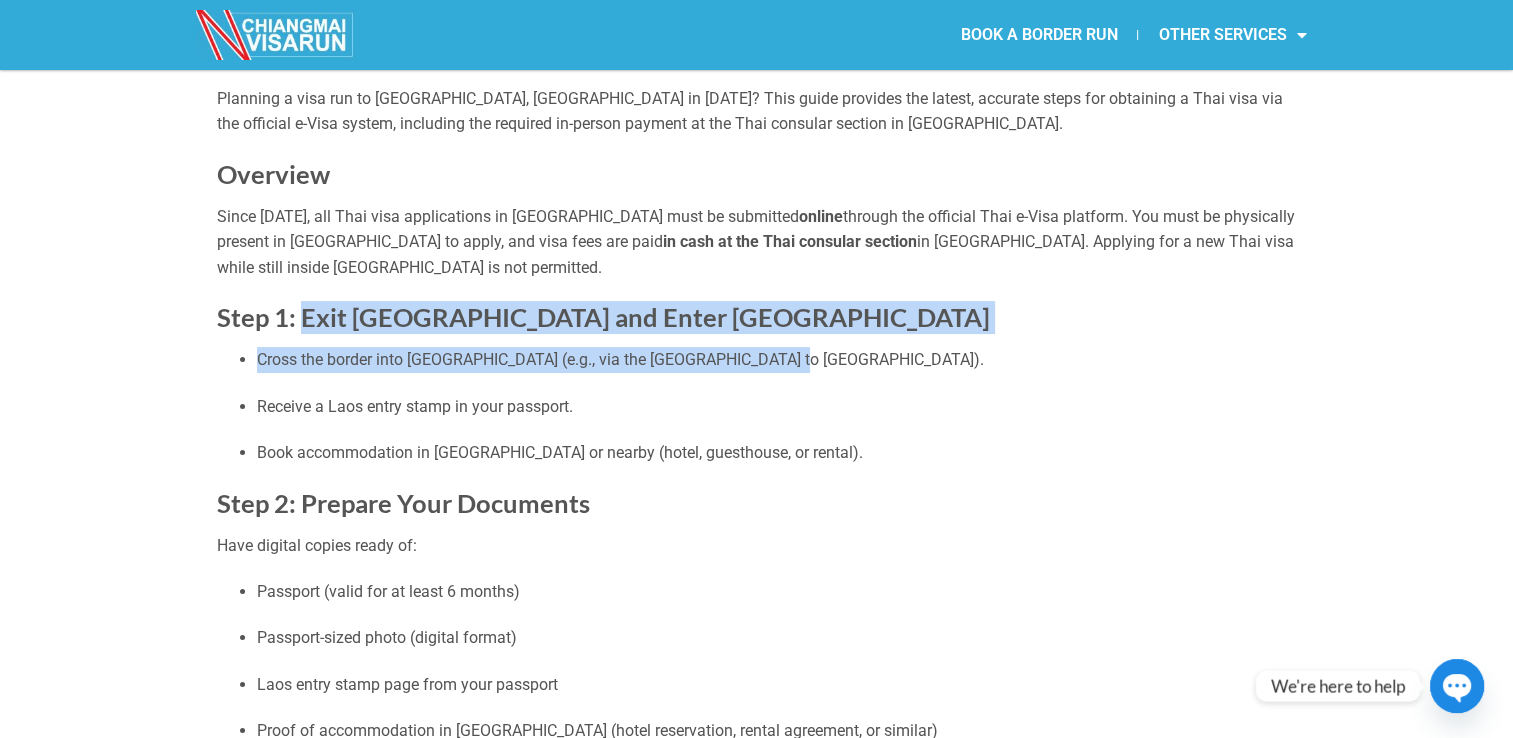 drag, startPoint x: 297, startPoint y: 321, endPoint x: 772, endPoint y: 359, distance: 476.51758 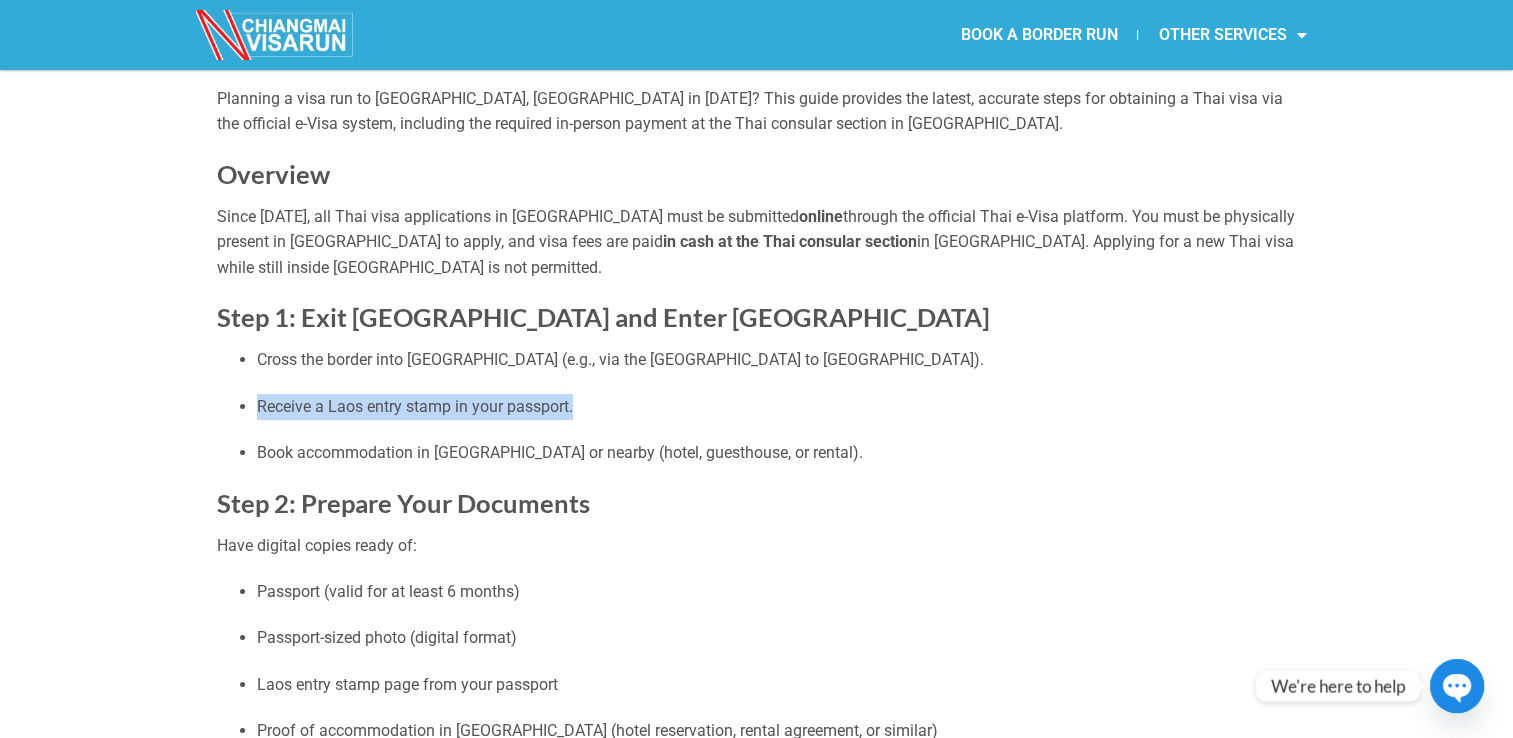 drag, startPoint x: 245, startPoint y: 411, endPoint x: 640, endPoint y: 410, distance: 395.00125 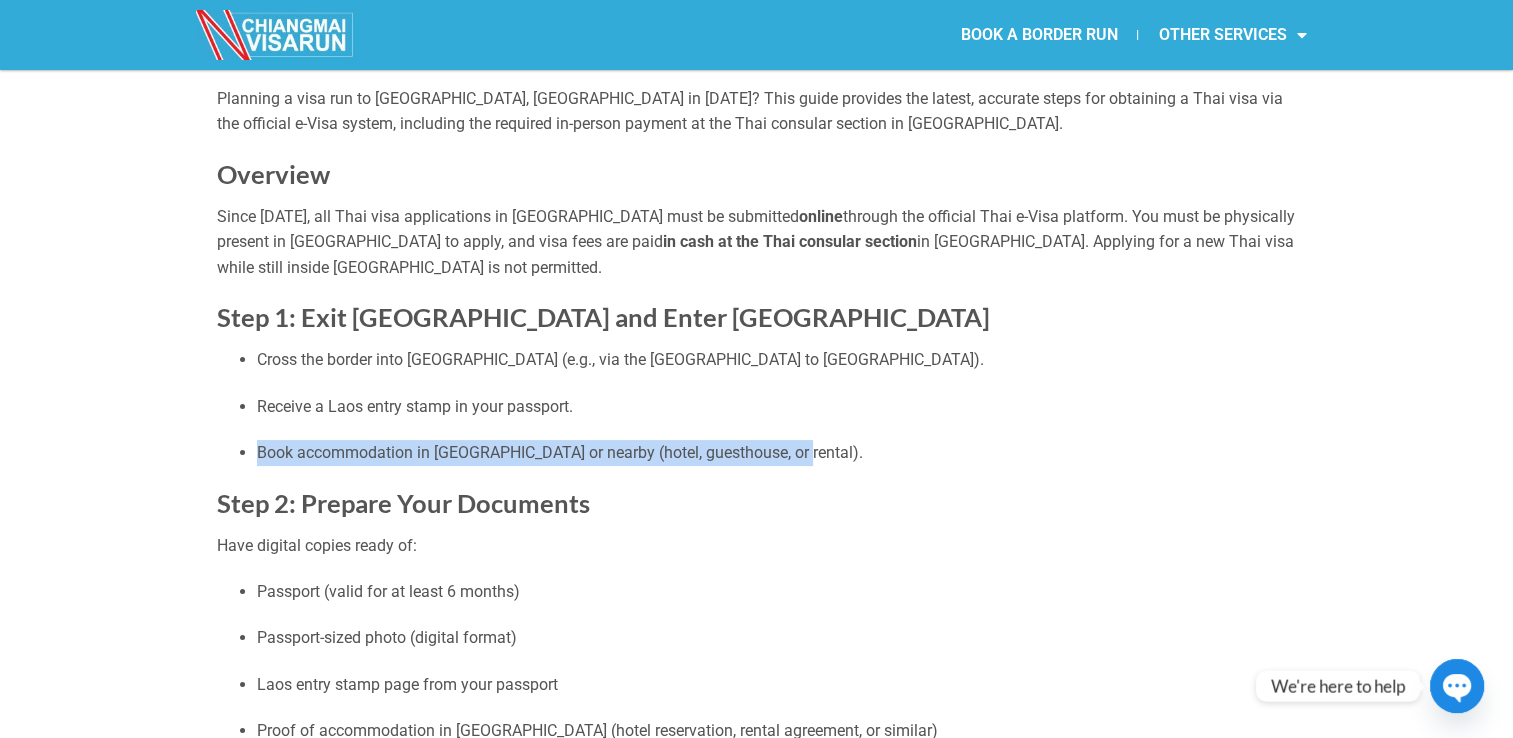 drag, startPoint x: 241, startPoint y: 458, endPoint x: 794, endPoint y: 458, distance: 553 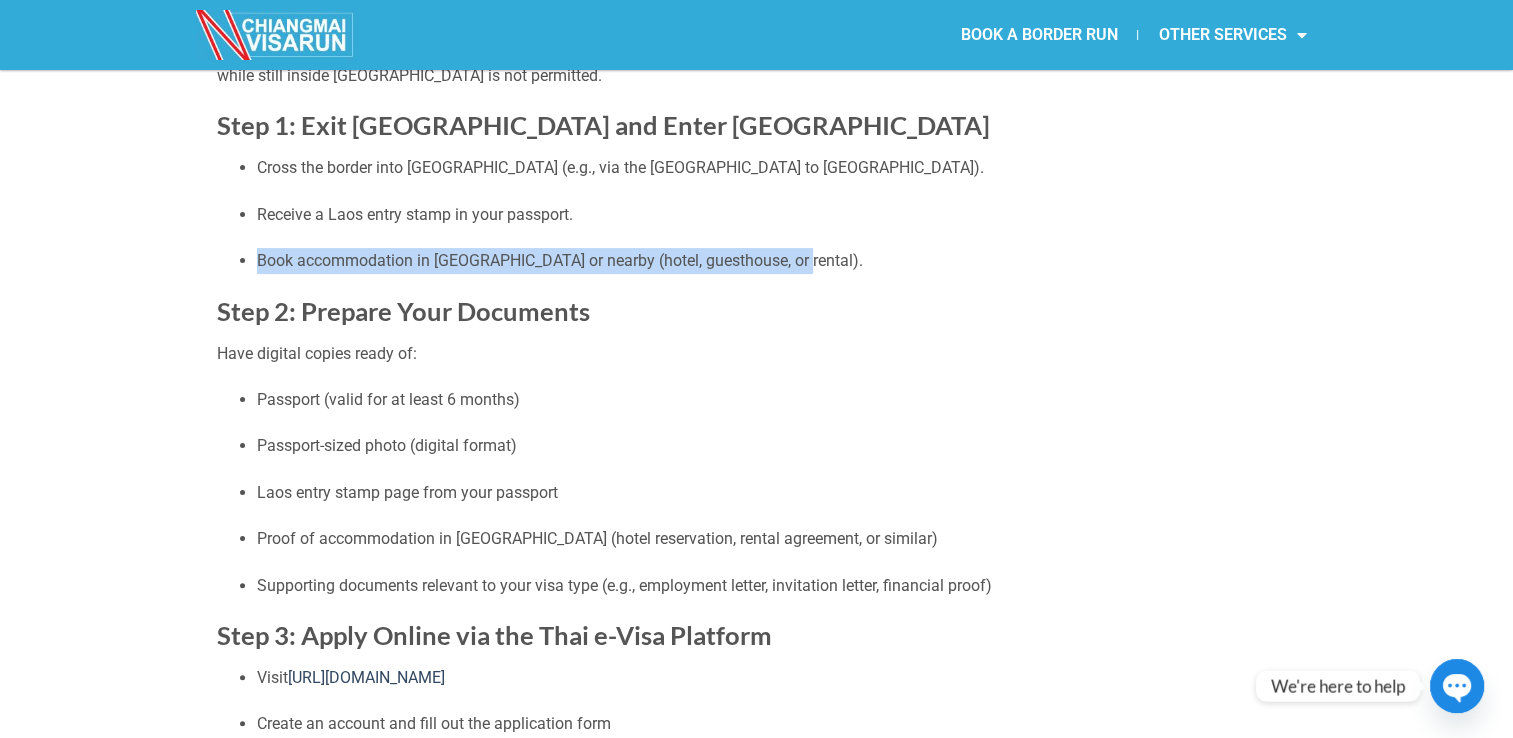 scroll, scrollTop: 400, scrollLeft: 0, axis: vertical 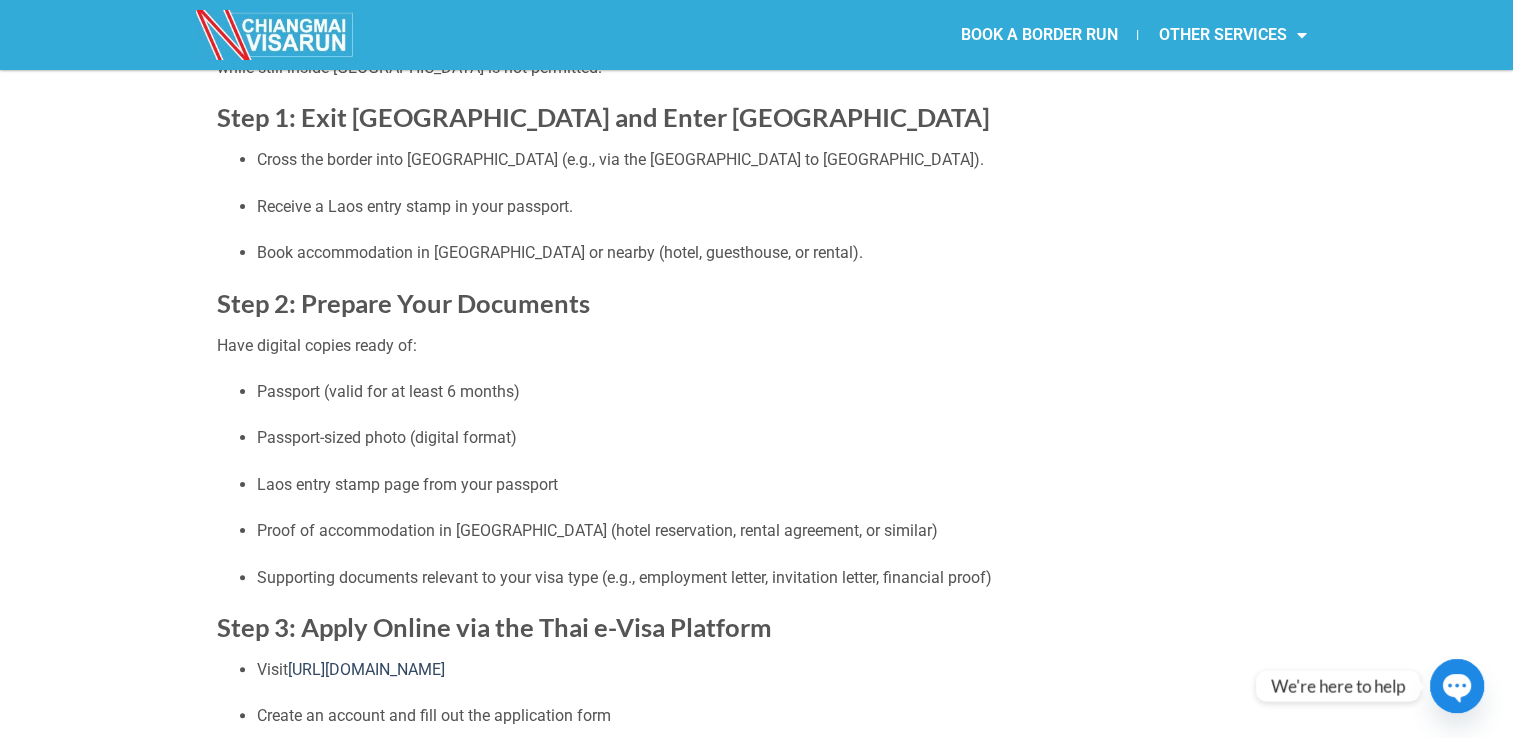 click on "Cross the border into [GEOGRAPHIC_DATA] (e.g., via the [GEOGRAPHIC_DATA] to [GEOGRAPHIC_DATA]). Receive a Laos entry stamp in your passport. Book accommodation in [GEOGRAPHIC_DATA] or nearby (hotel, guesthouse, or rental)." at bounding box center (757, 206) 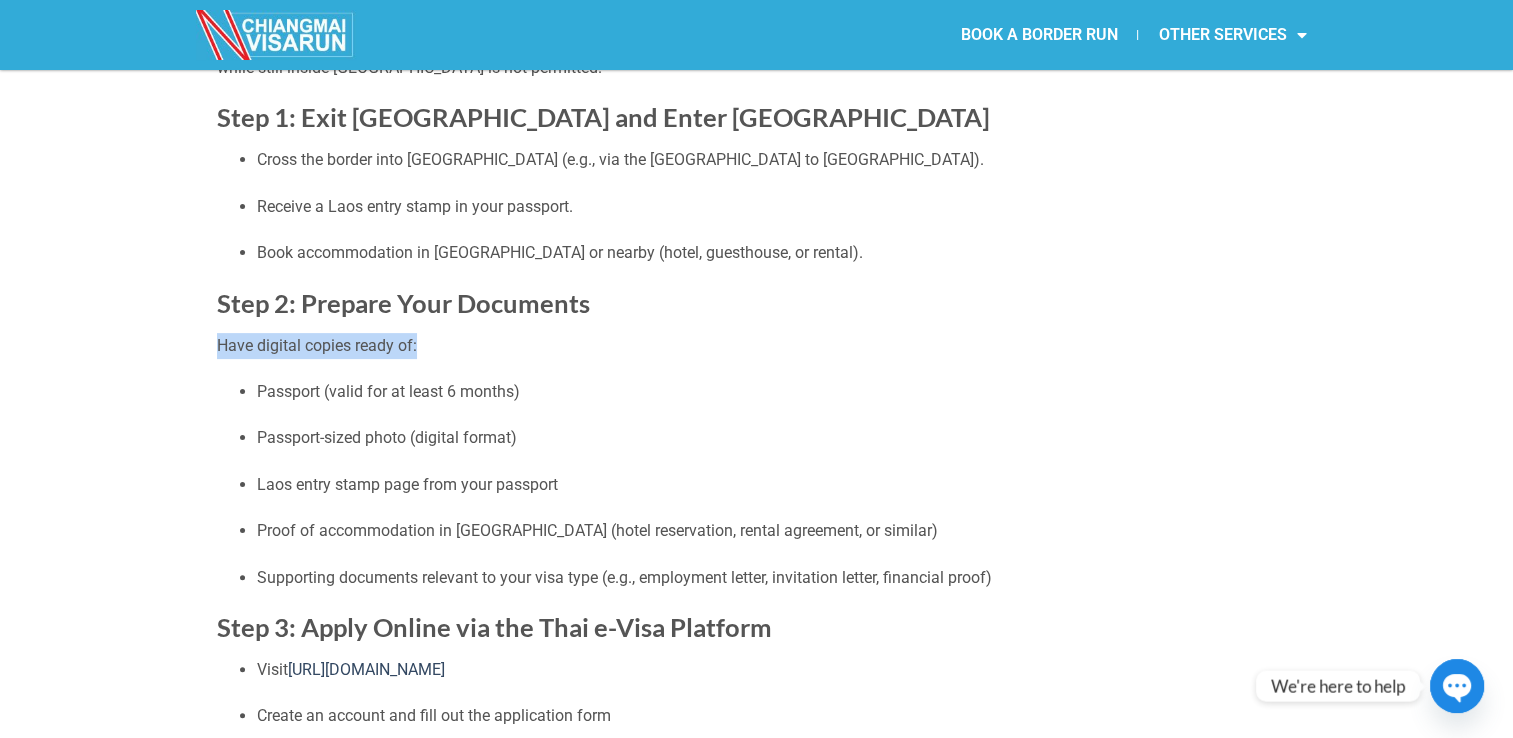 drag, startPoint x: 215, startPoint y: 341, endPoint x: 461, endPoint y: 342, distance: 246.00203 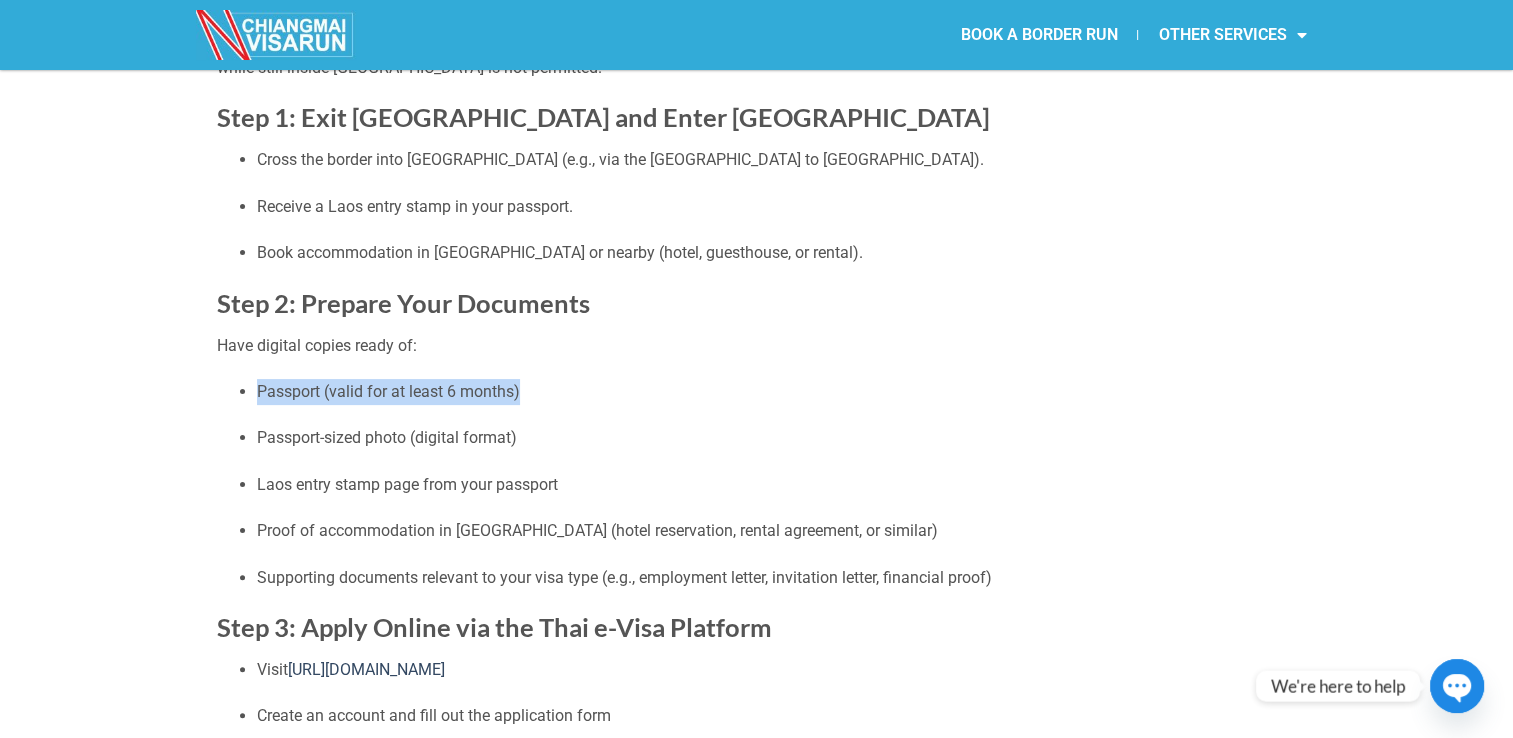 drag, startPoint x: 461, startPoint y: 342, endPoint x: 628, endPoint y: 393, distance: 174.61386 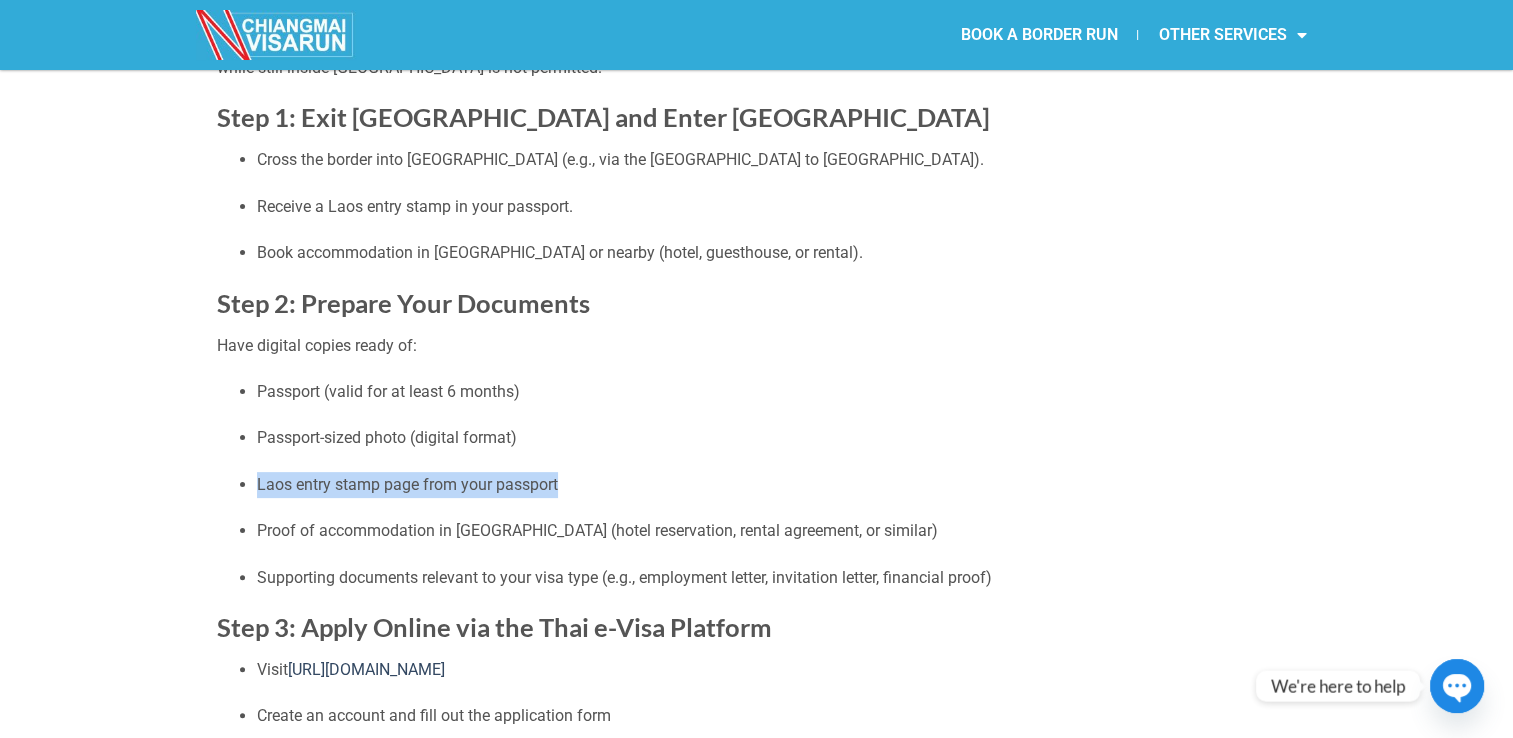 drag, startPoint x: 253, startPoint y: 491, endPoint x: 570, endPoint y: 489, distance: 317.00632 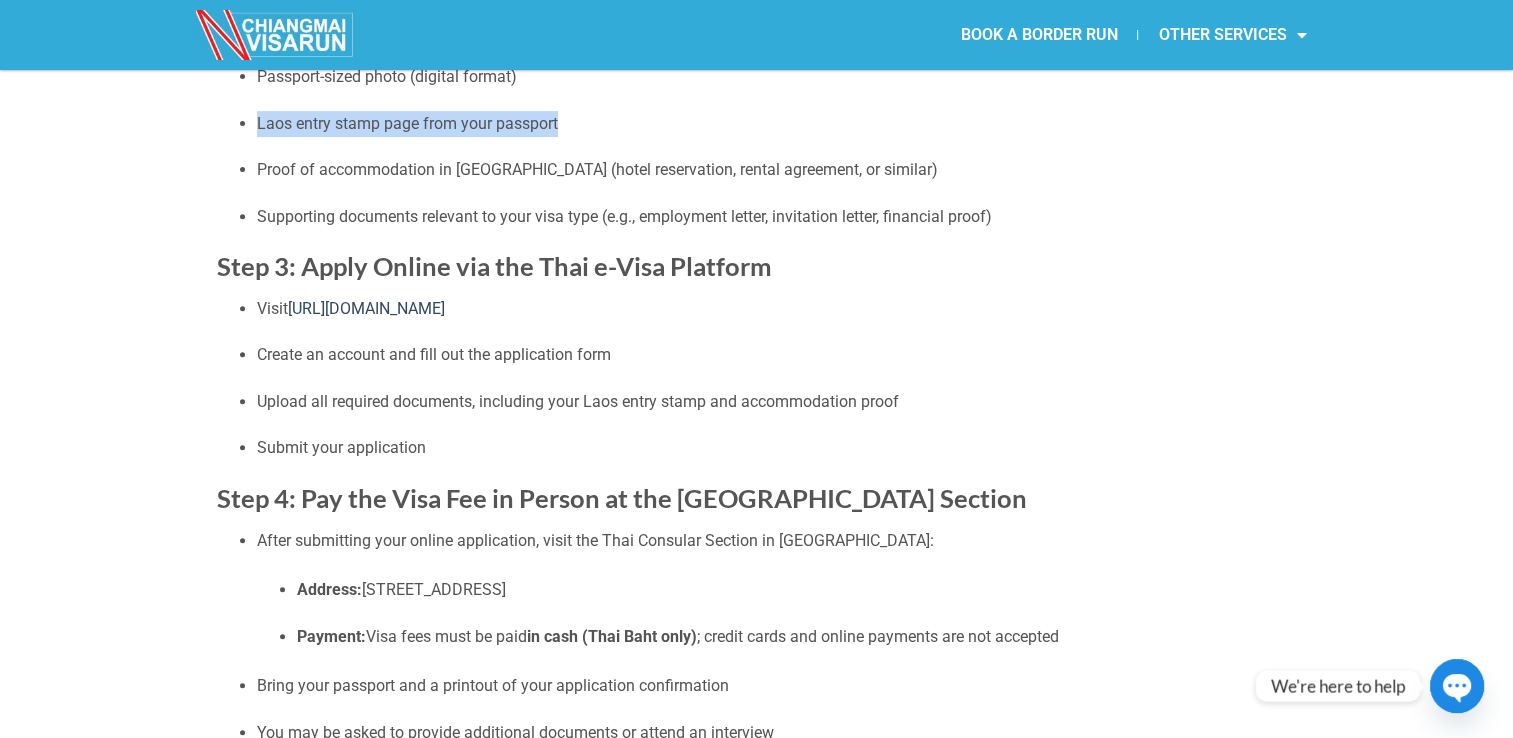 scroll, scrollTop: 800, scrollLeft: 0, axis: vertical 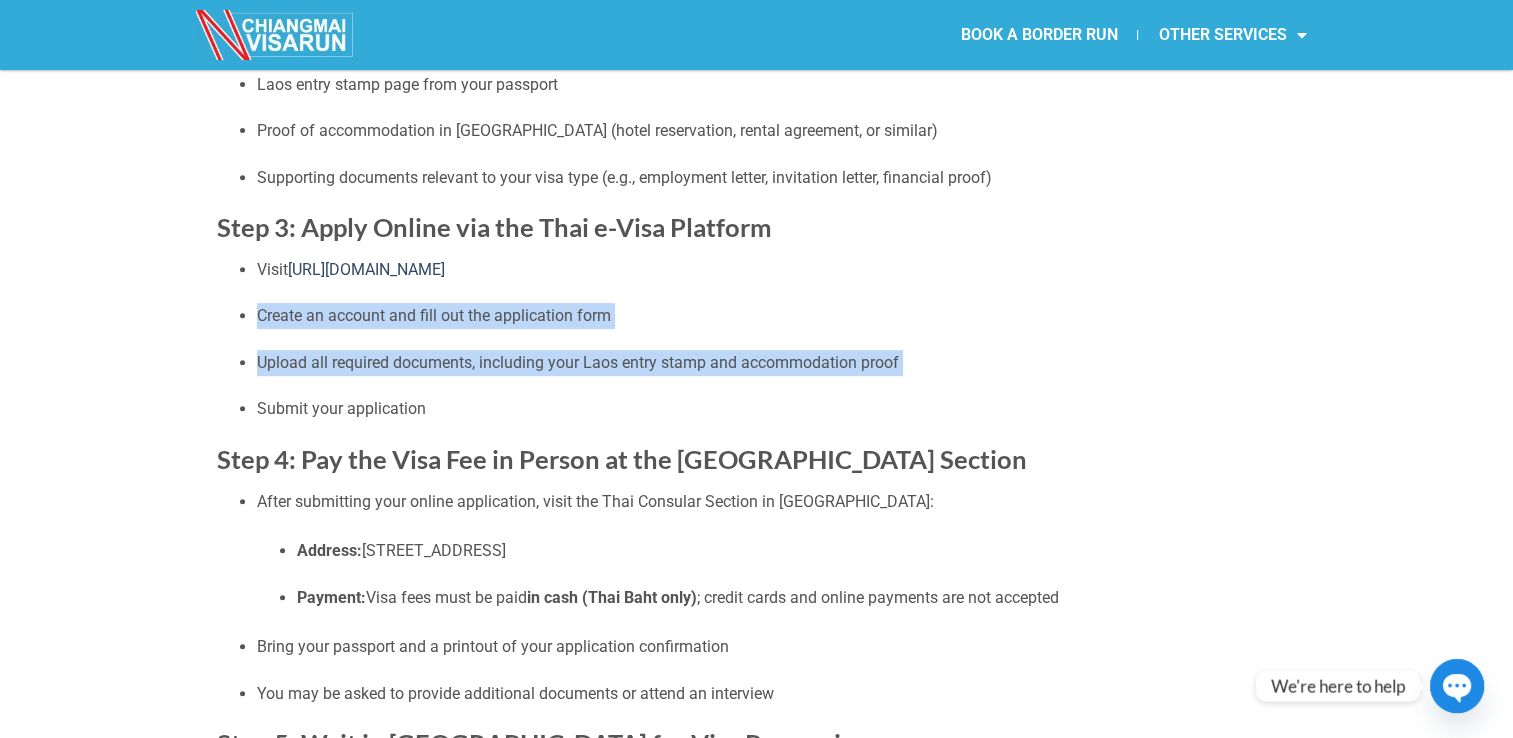 drag, startPoint x: 252, startPoint y: 322, endPoint x: 644, endPoint y: 387, distance: 397.35248 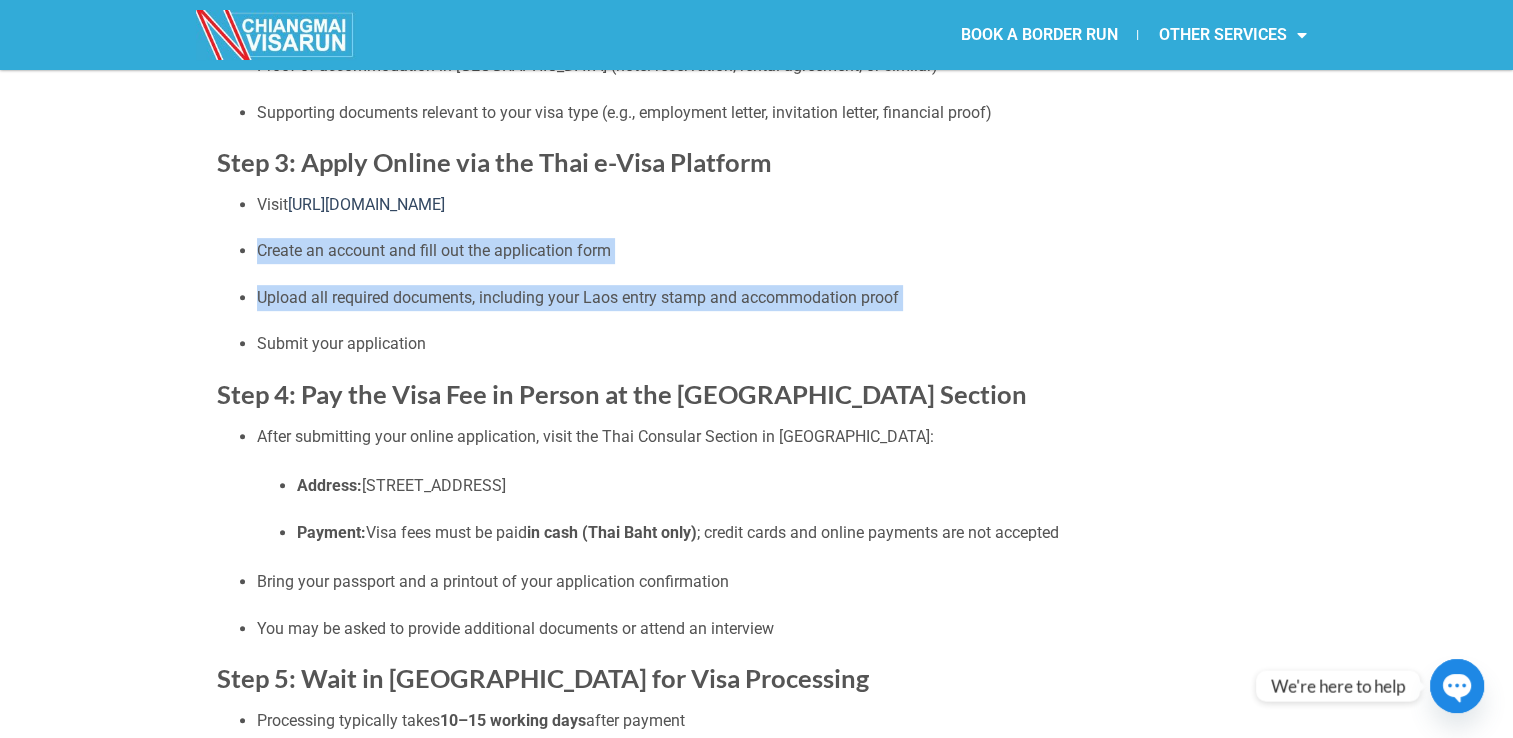 scroll, scrollTop: 900, scrollLeft: 0, axis: vertical 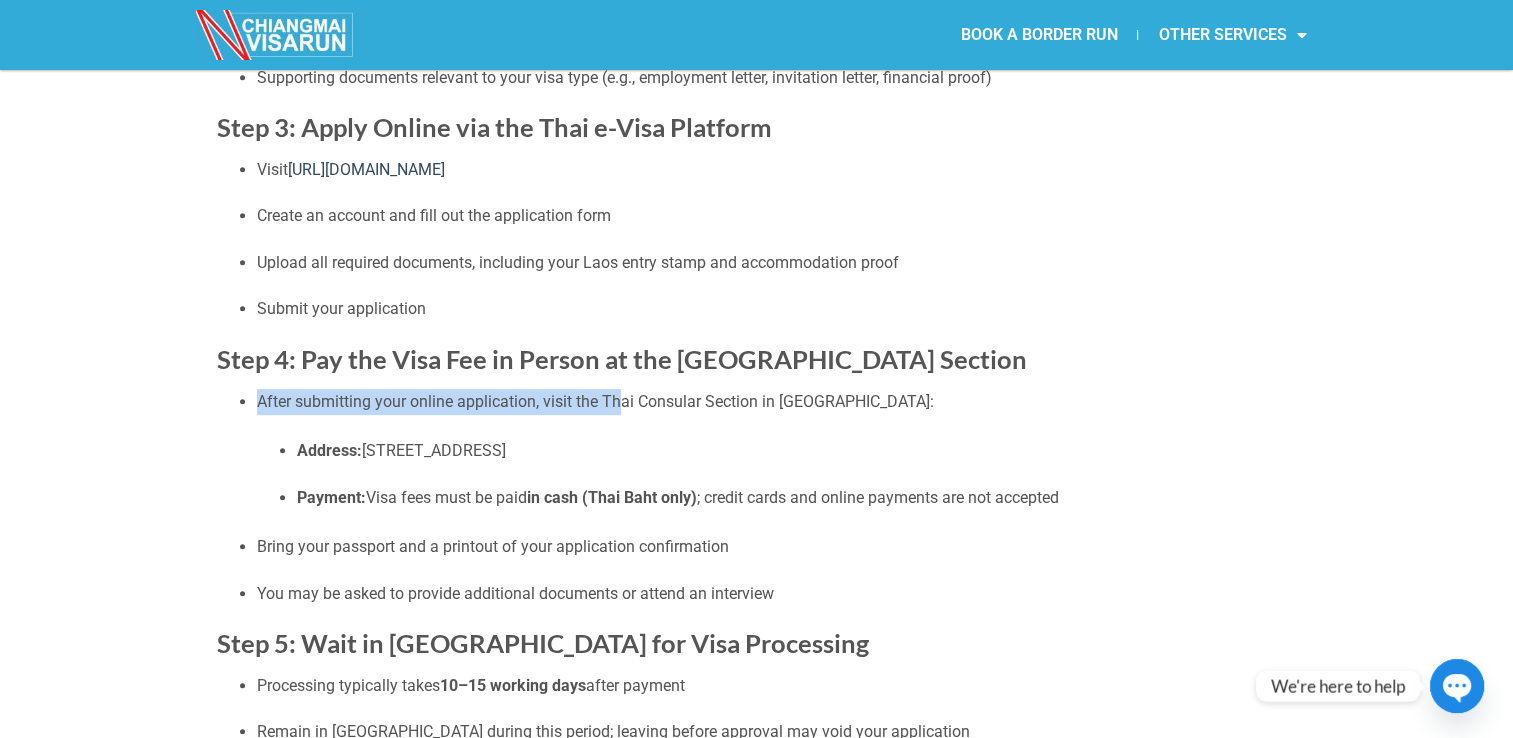 drag, startPoint x: 260, startPoint y: 388, endPoint x: 620, endPoint y: 389, distance: 360.0014 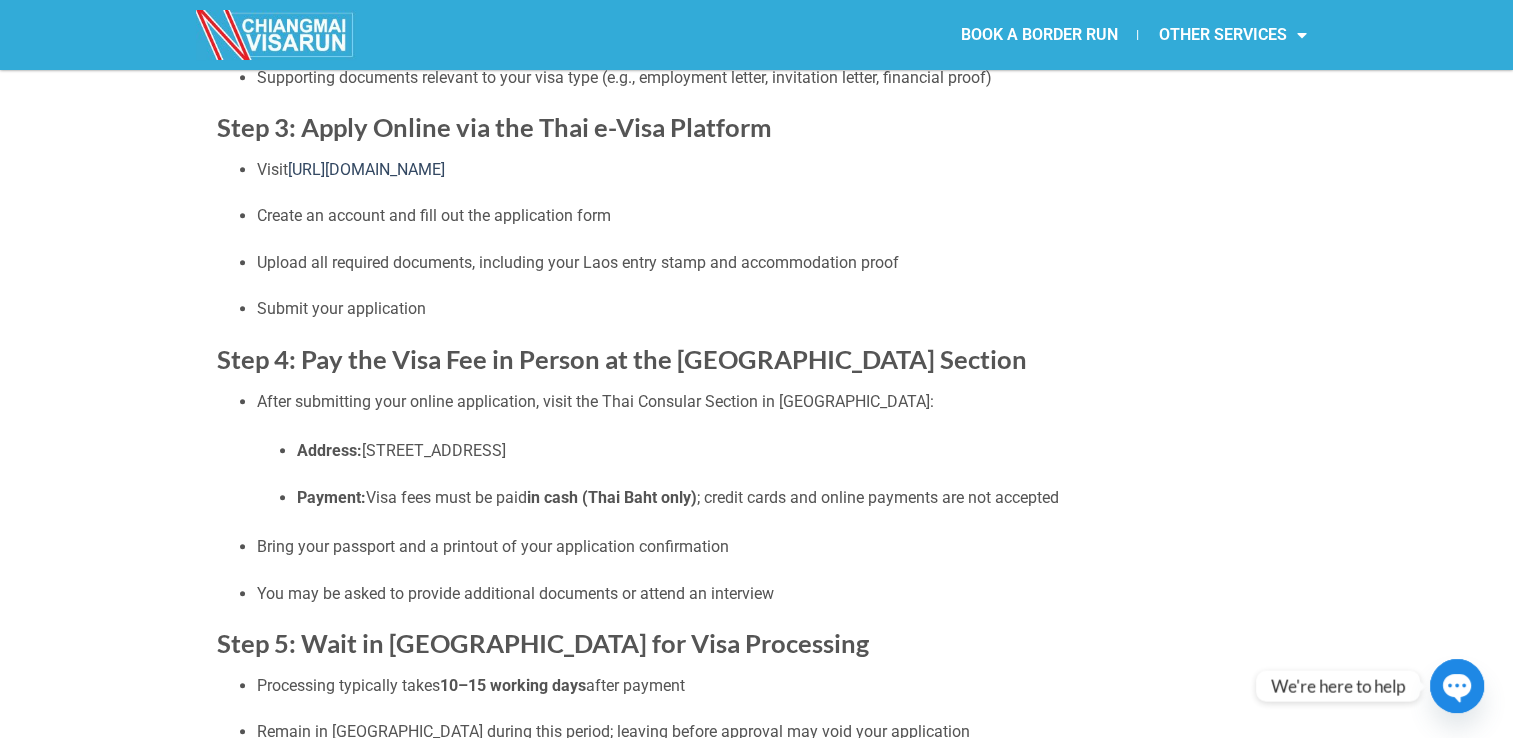 drag, startPoint x: 620, startPoint y: 389, endPoint x: 836, endPoint y: 398, distance: 216.18742 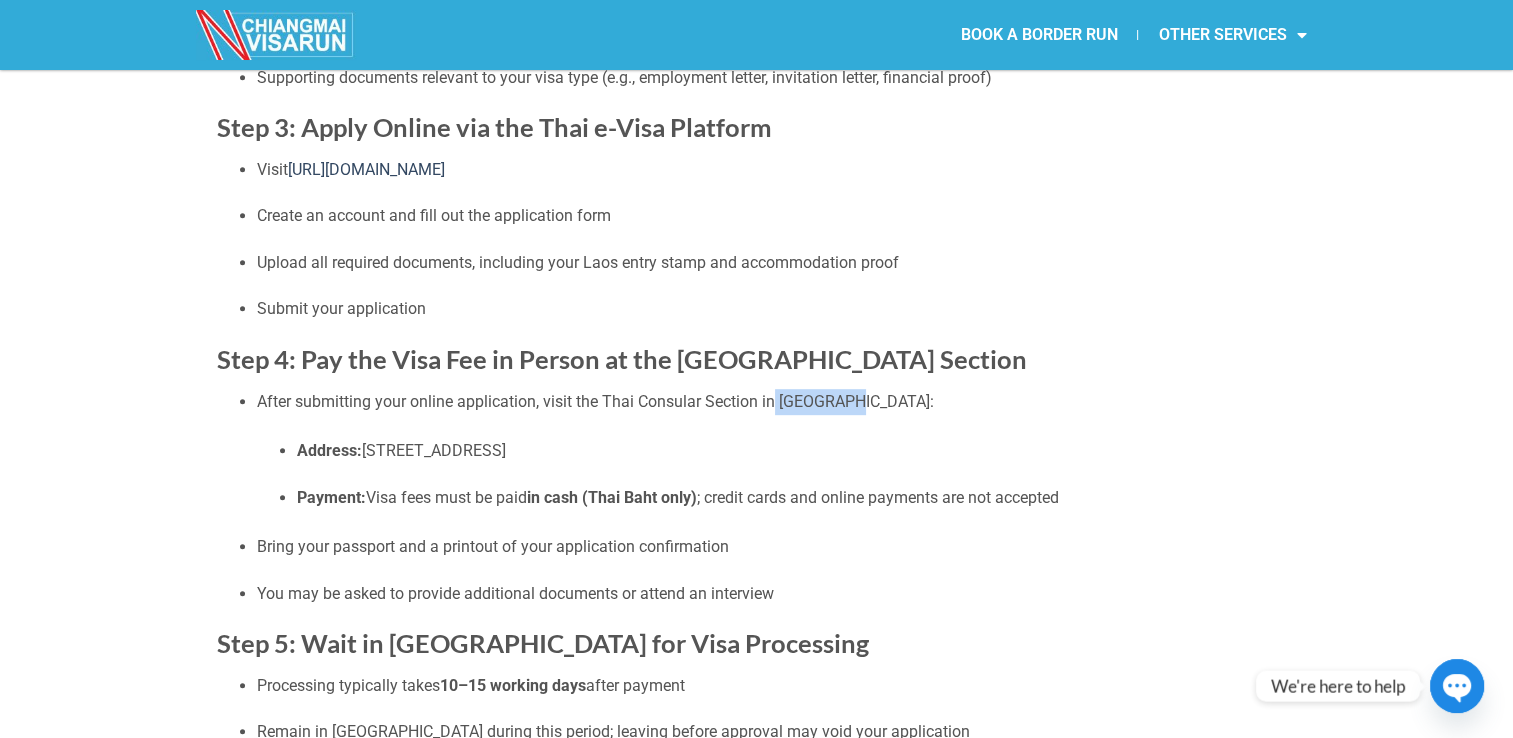 drag, startPoint x: 894, startPoint y: 450, endPoint x: 842, endPoint y: 402, distance: 70.76723 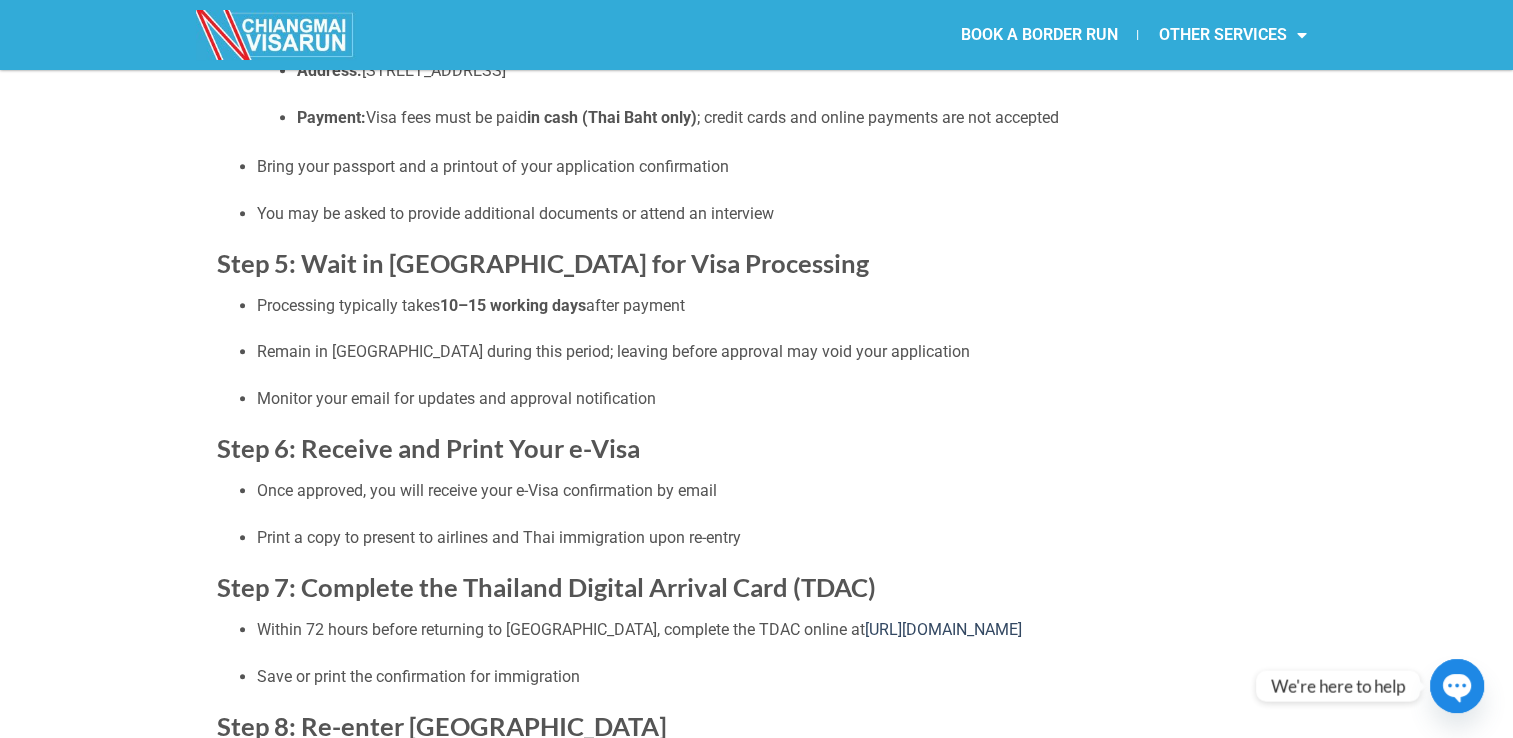 scroll, scrollTop: 1300, scrollLeft: 0, axis: vertical 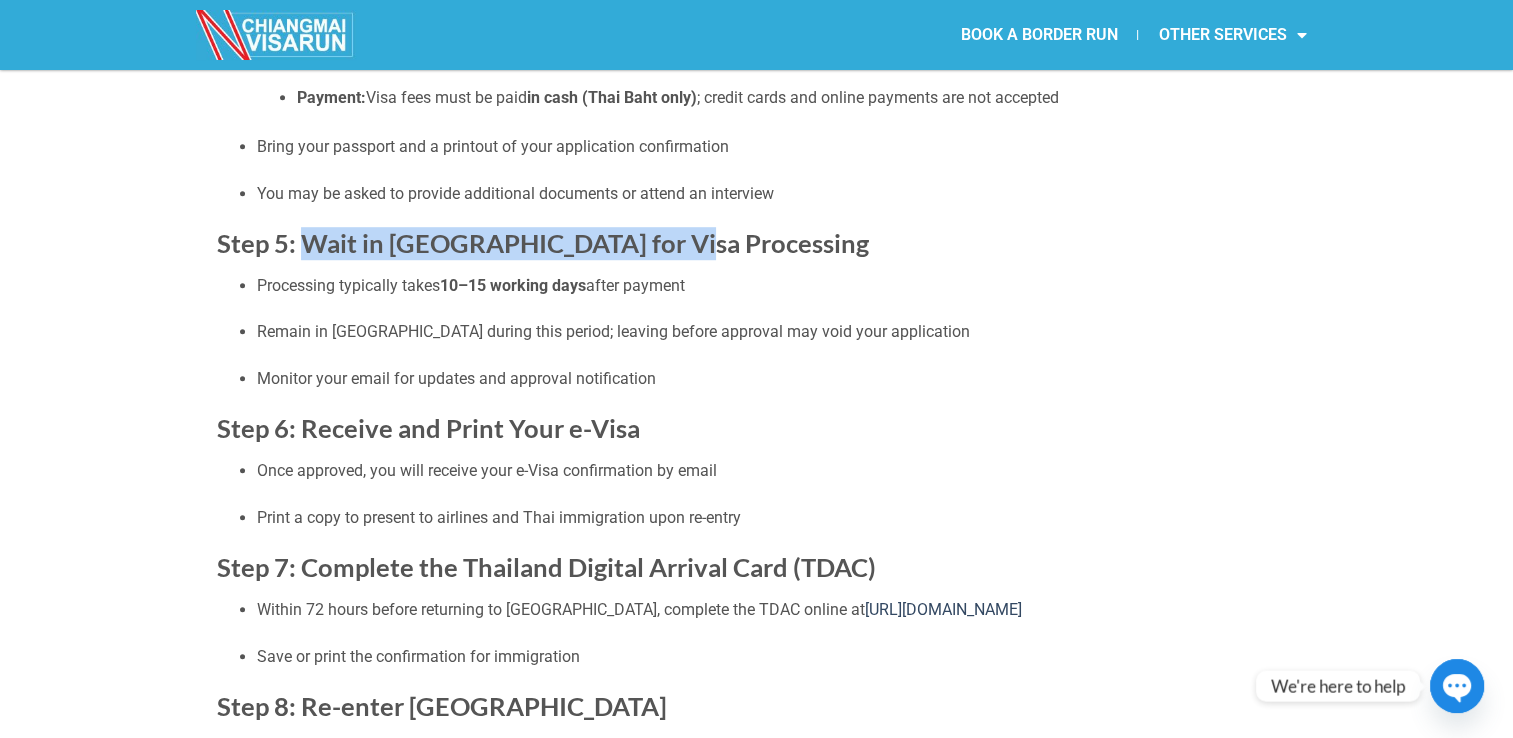 drag, startPoint x: 299, startPoint y: 234, endPoint x: 690, endPoint y: 241, distance: 391.06265 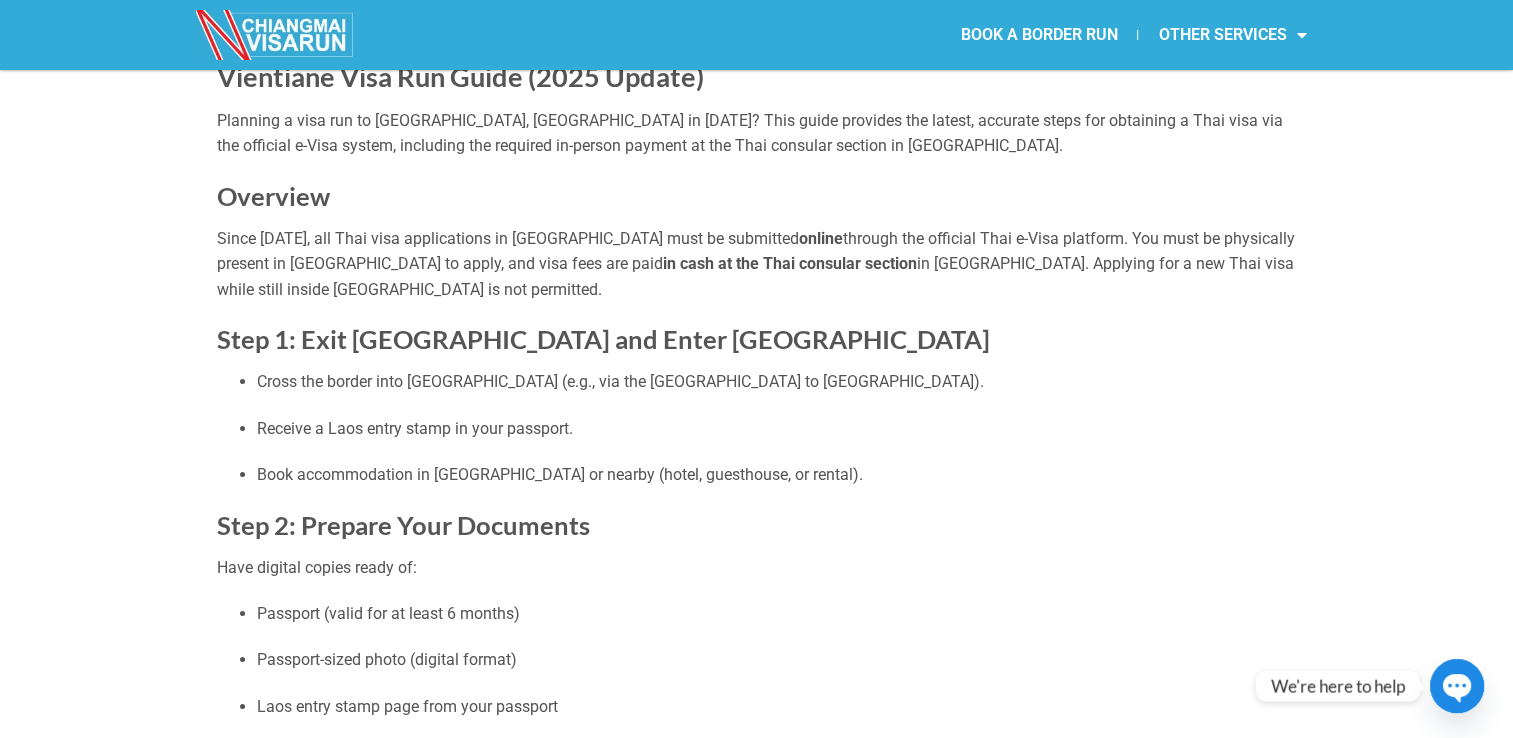 scroll, scrollTop: 0, scrollLeft: 0, axis: both 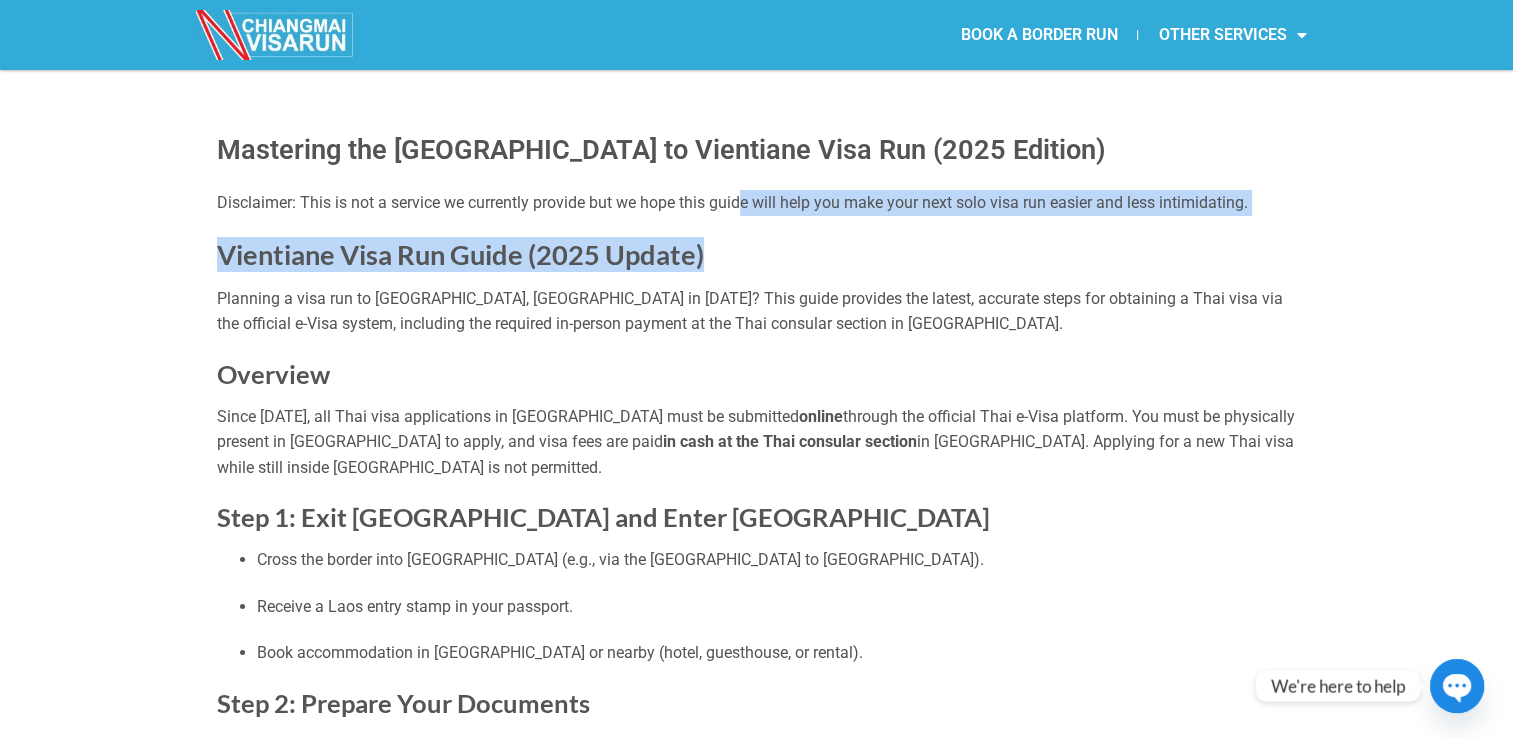 drag, startPoint x: 739, startPoint y: 206, endPoint x: 1186, endPoint y: 216, distance: 447.11185 